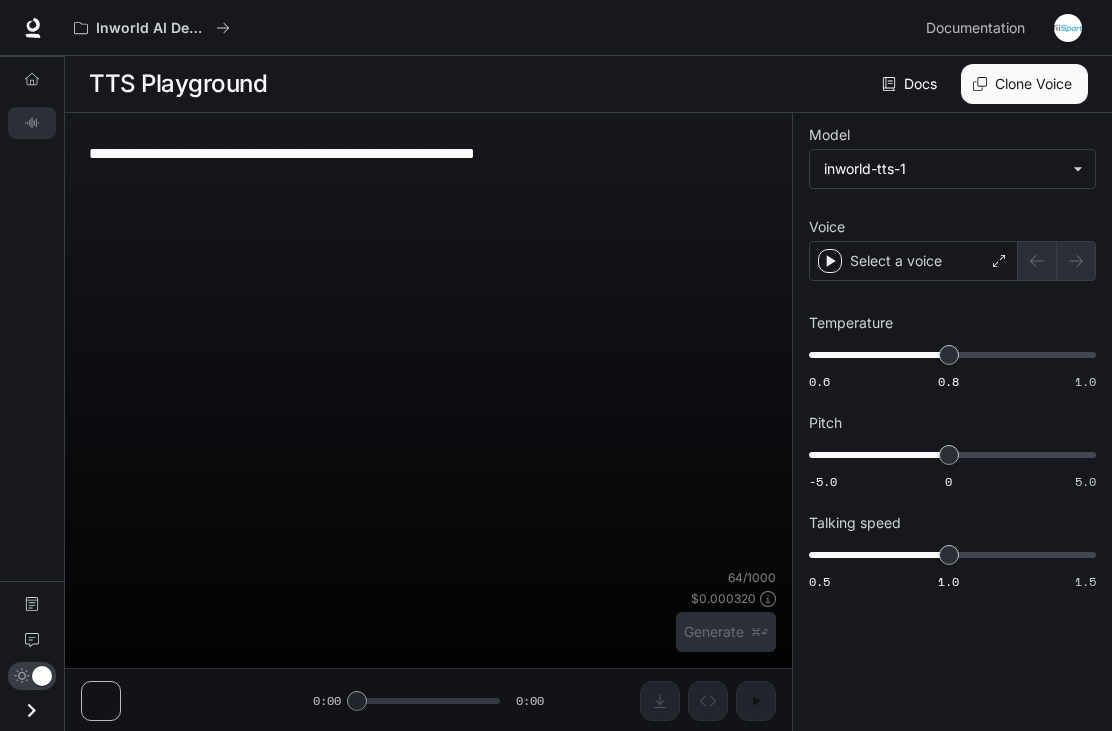 scroll, scrollTop: 0, scrollLeft: 0, axis: both 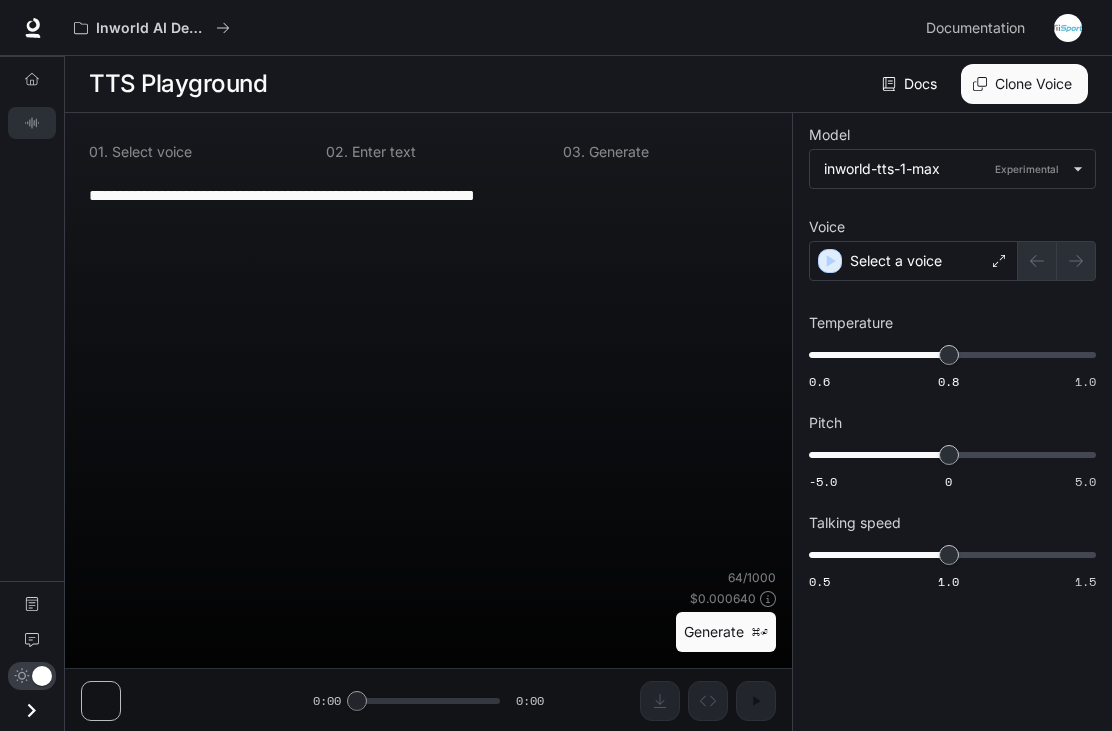 type on "**********" 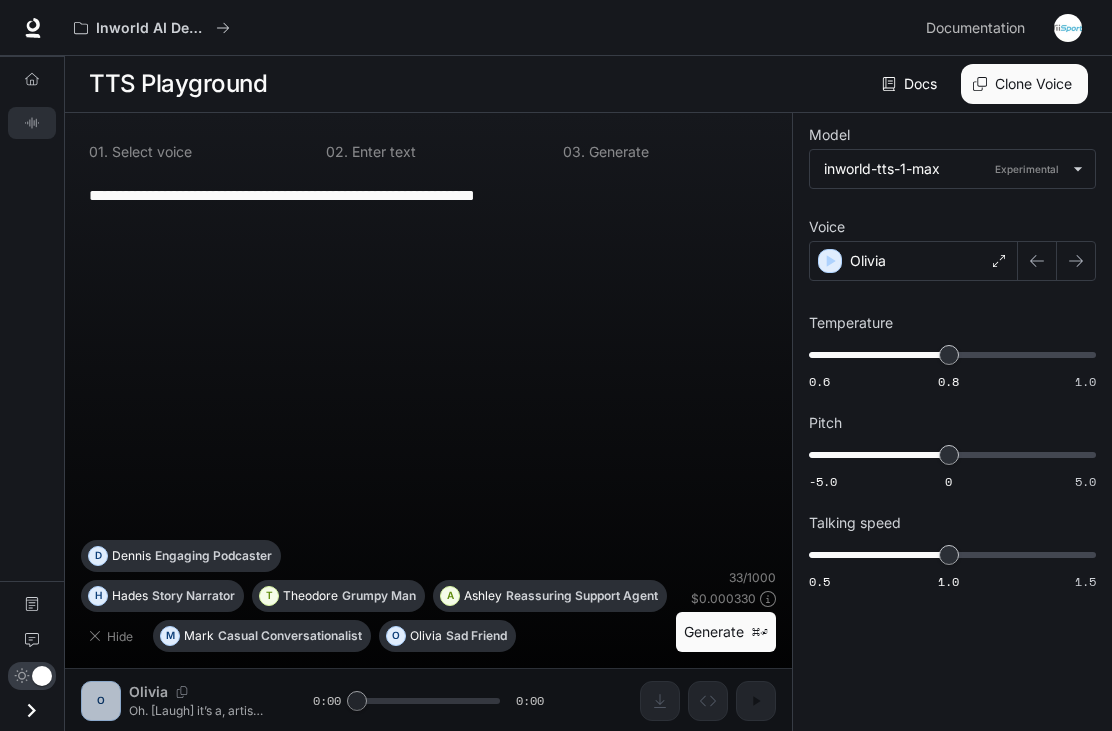 click on "**********" at bounding box center [428, 195] 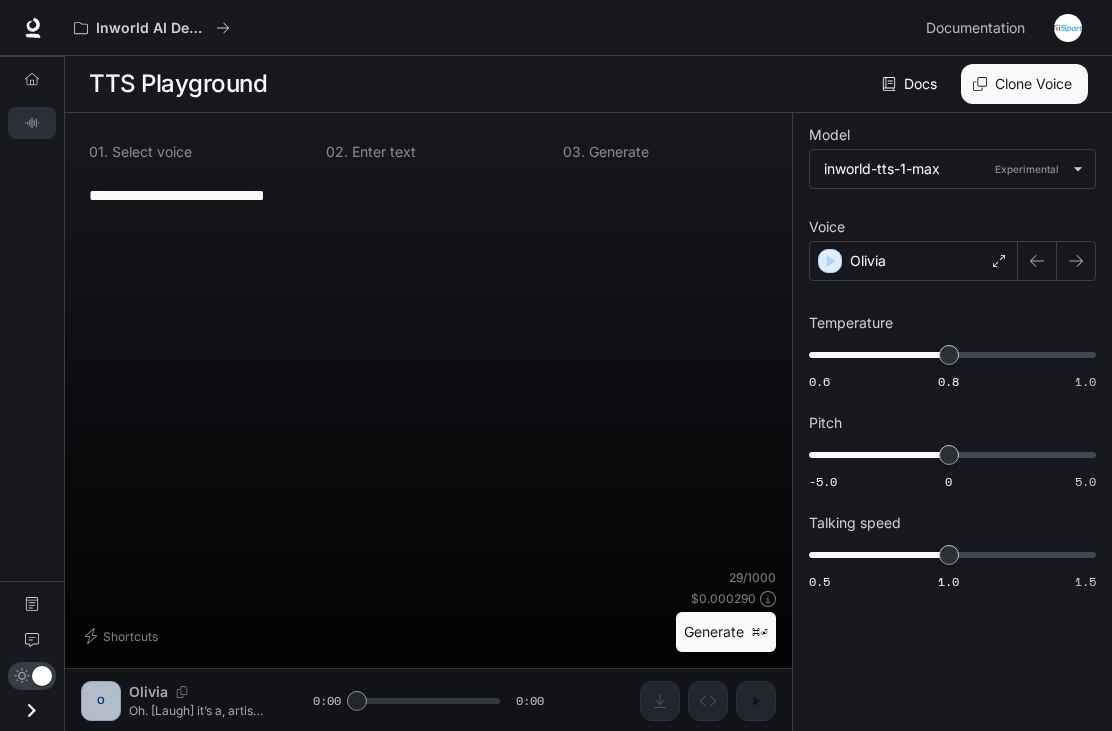 click on "**********" at bounding box center (428, 195) 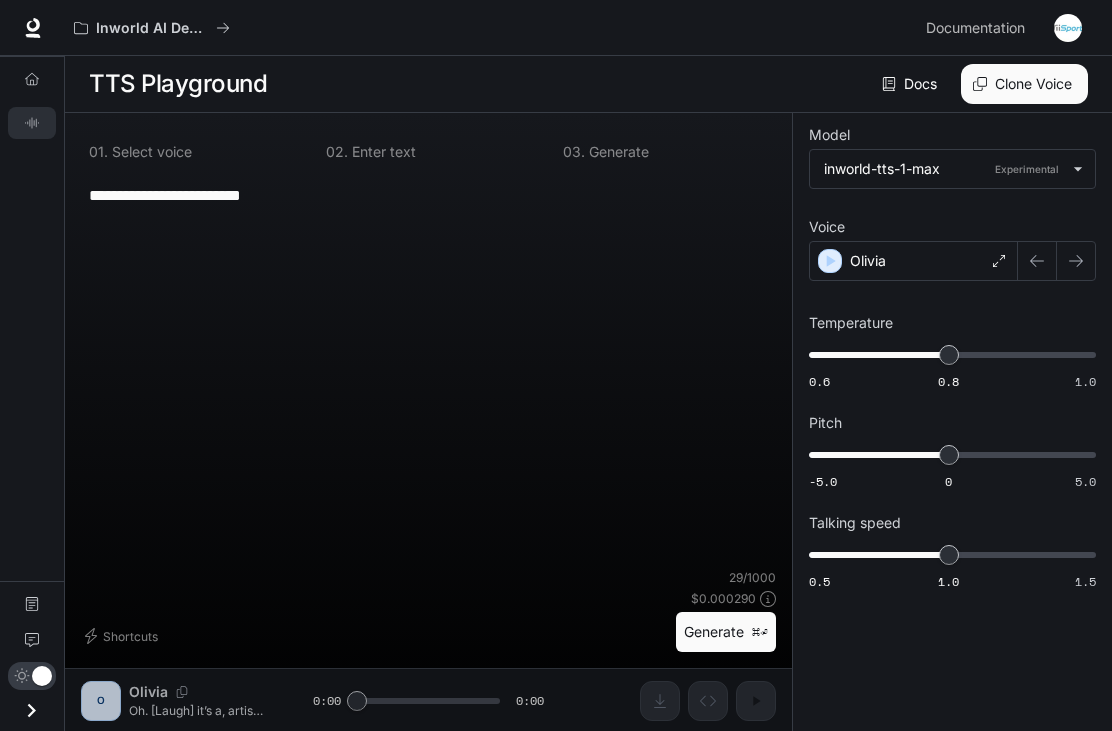 click on "**********" at bounding box center [428, 195] 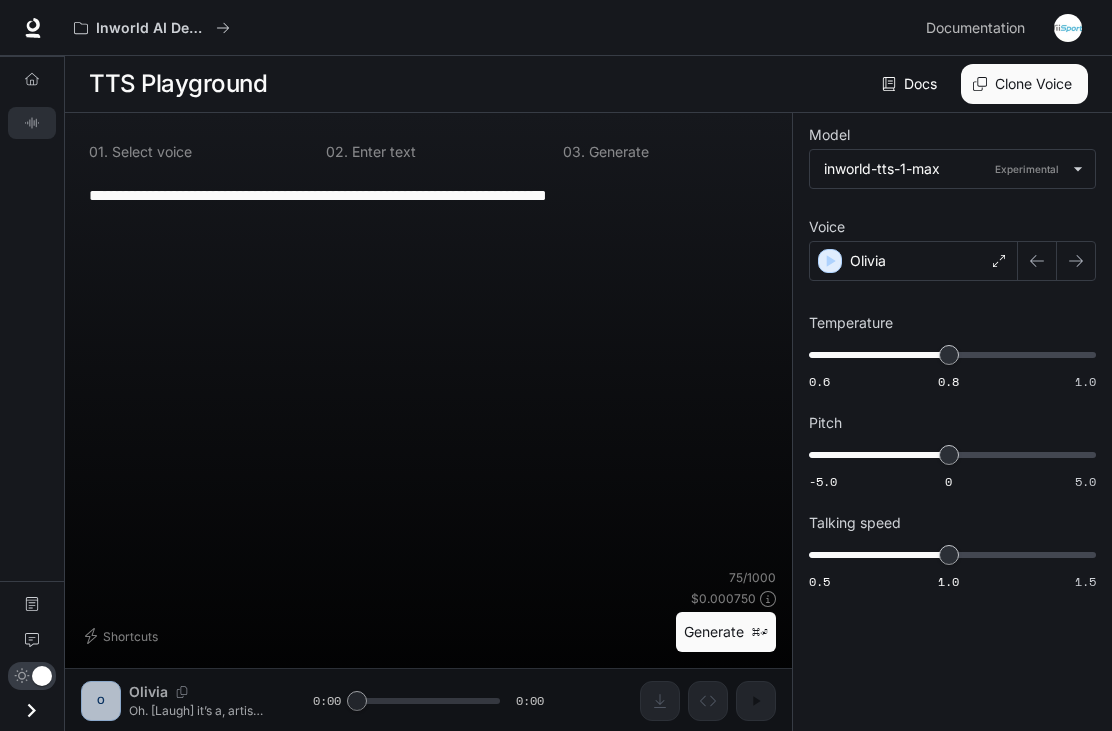 click on "**********" at bounding box center (428, 195) 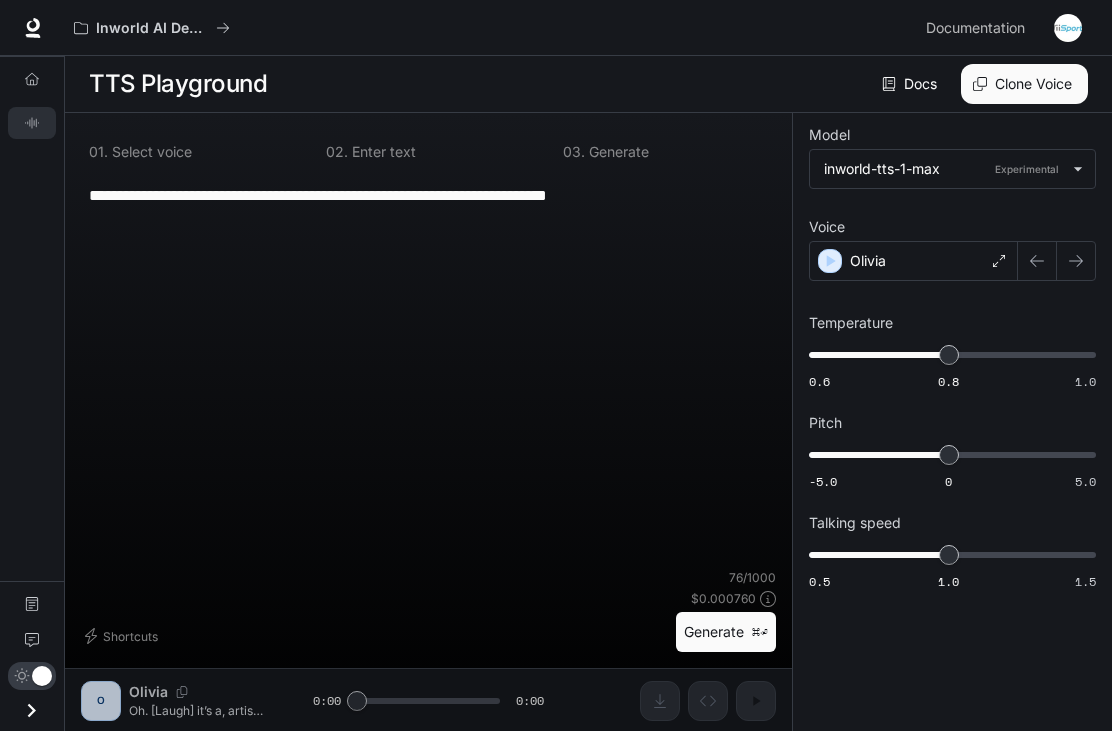 click on "**********" at bounding box center [428, 195] 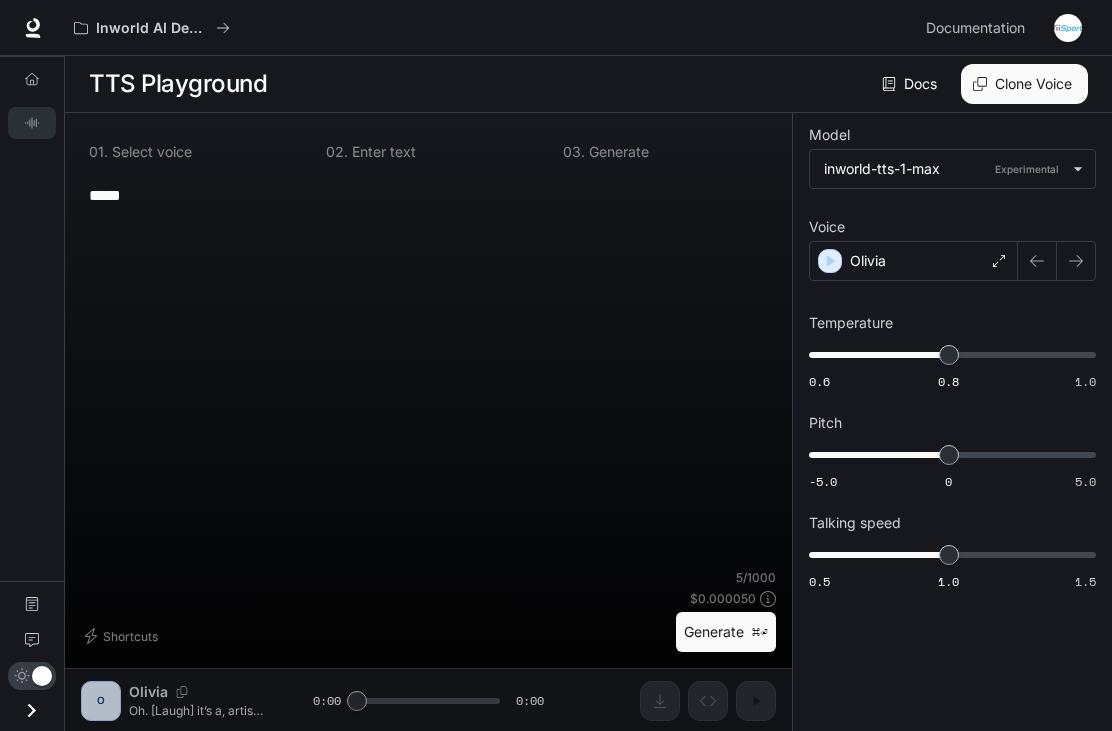 type on "*****" 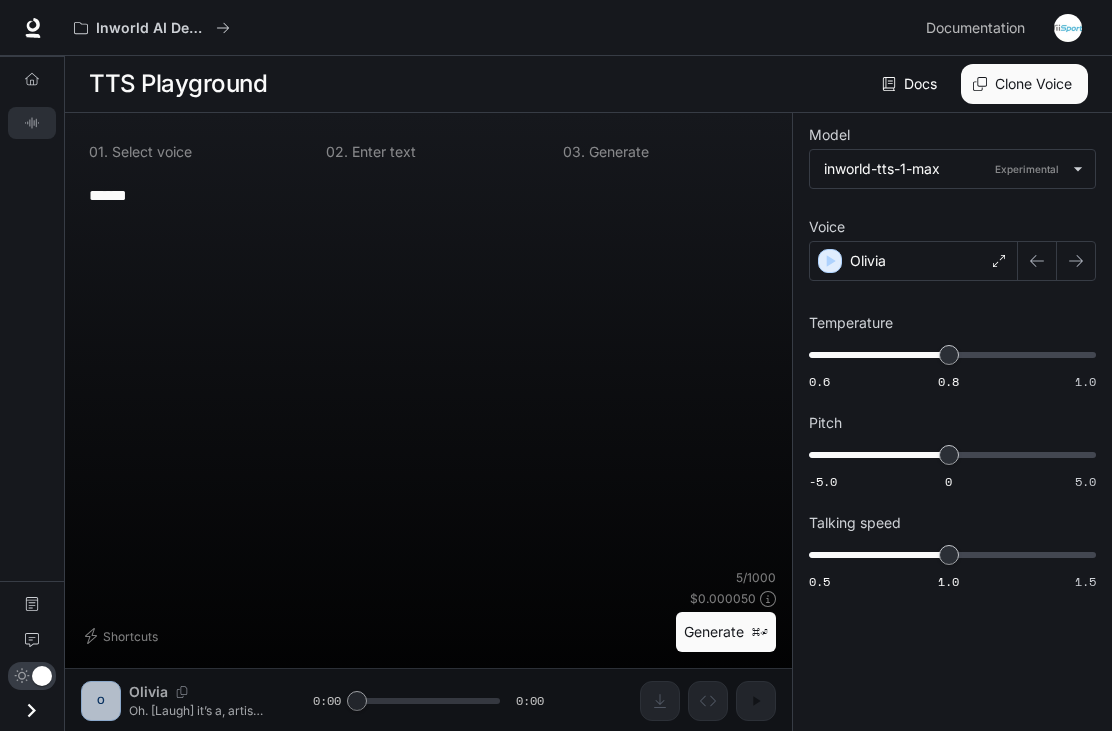 type 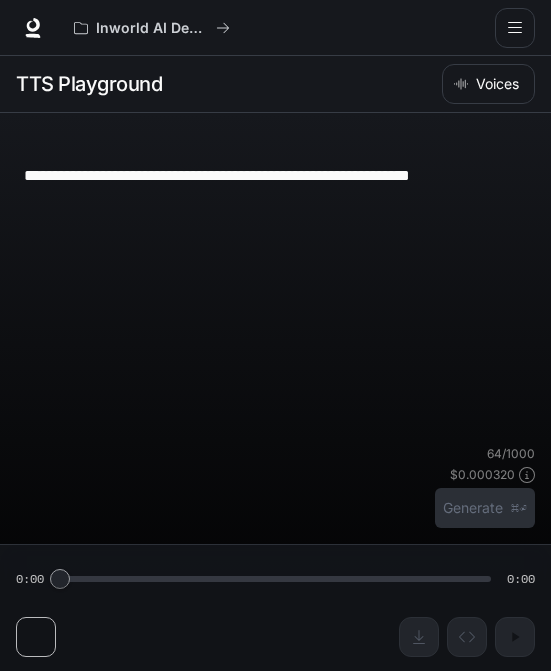 scroll, scrollTop: 0, scrollLeft: 0, axis: both 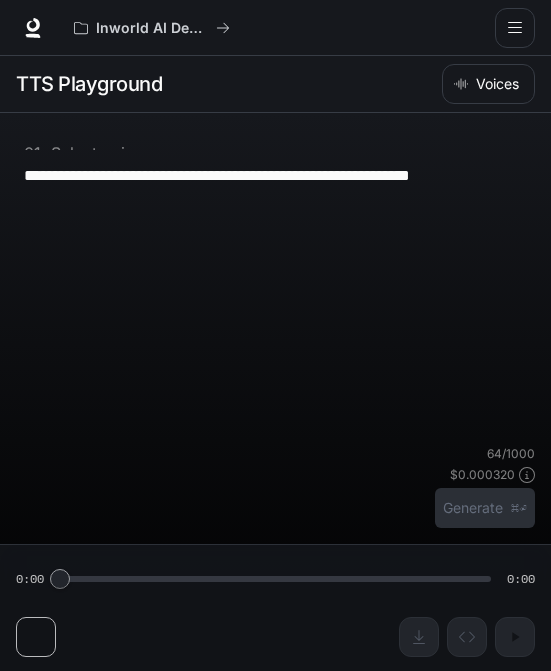 type on "**********" 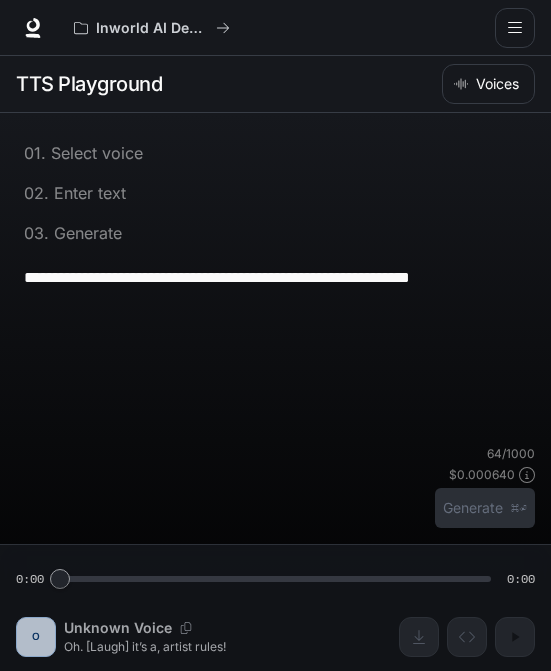 scroll, scrollTop: 0, scrollLeft: 0, axis: both 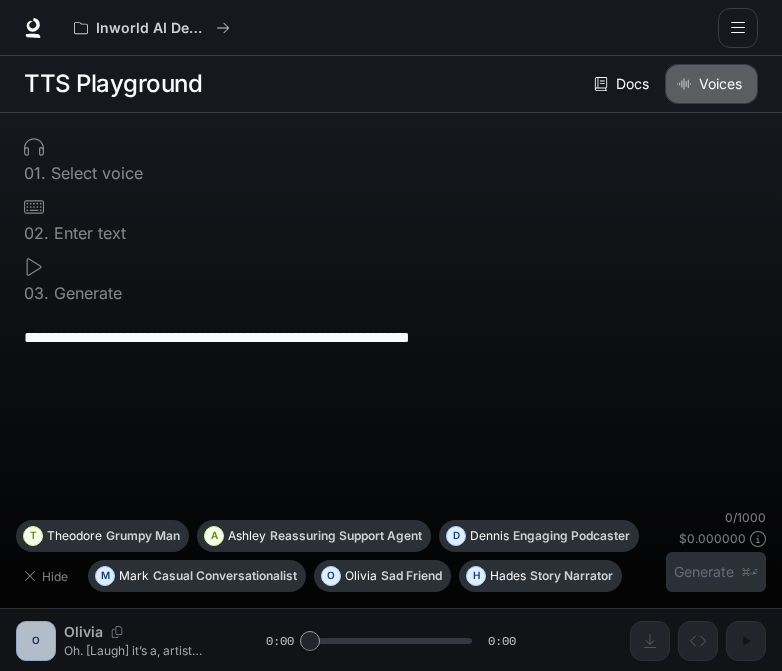 click on "Voices" at bounding box center [711, 84] 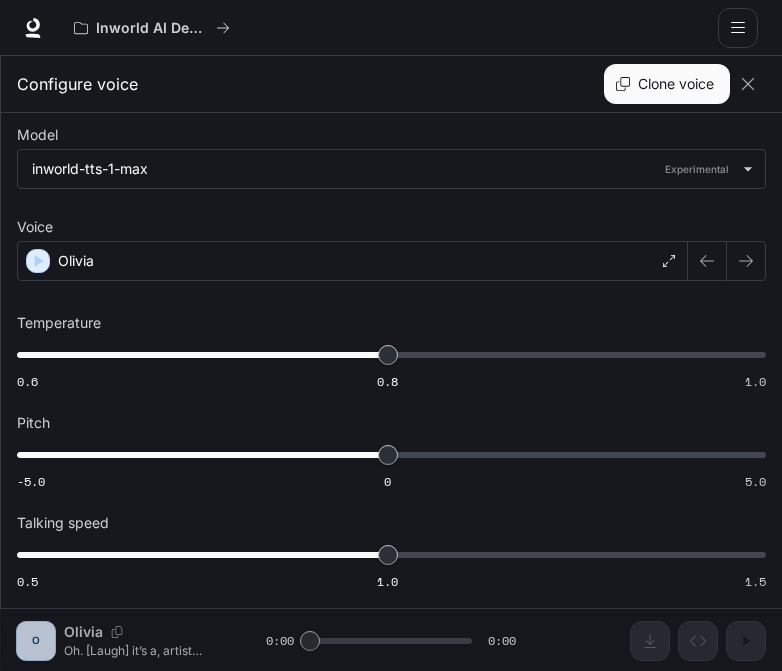 click on "Olivia" at bounding box center [352, 261] 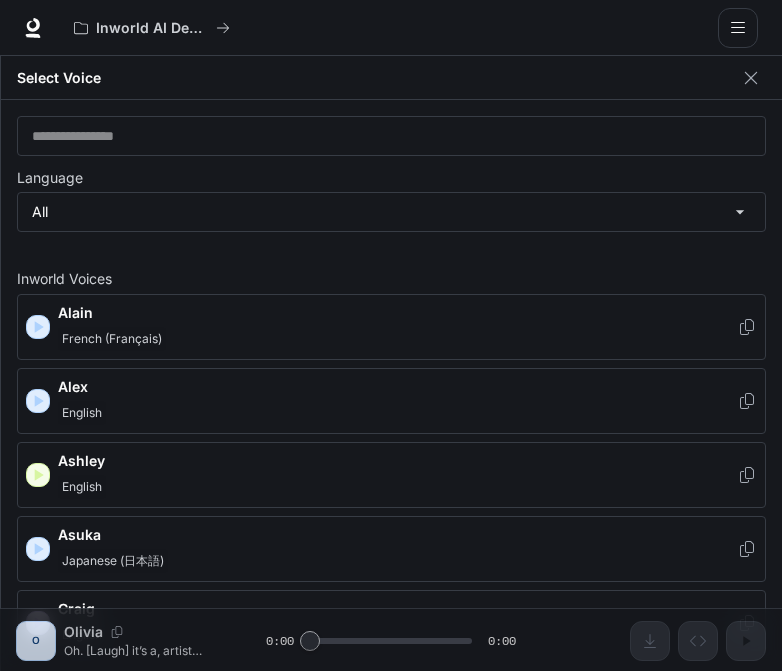 scroll, scrollTop: 0, scrollLeft: 0, axis: both 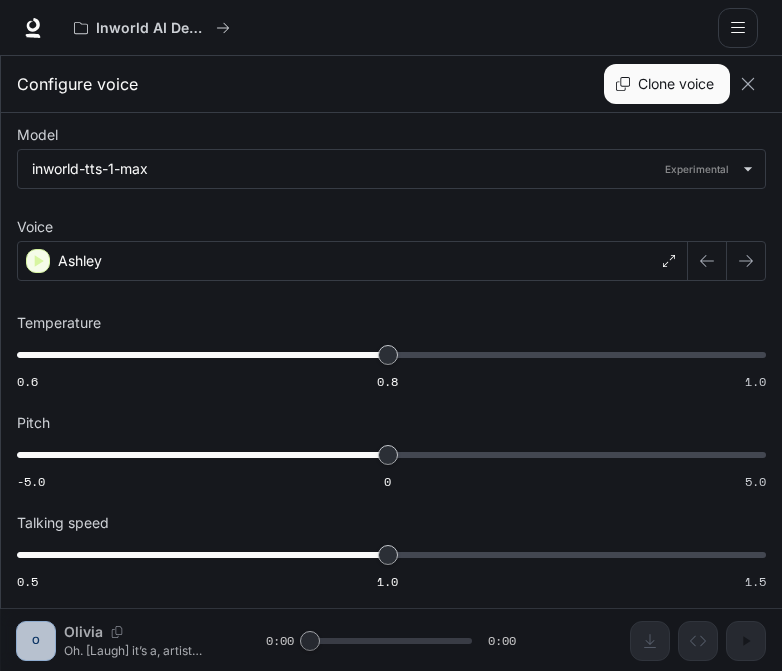 click 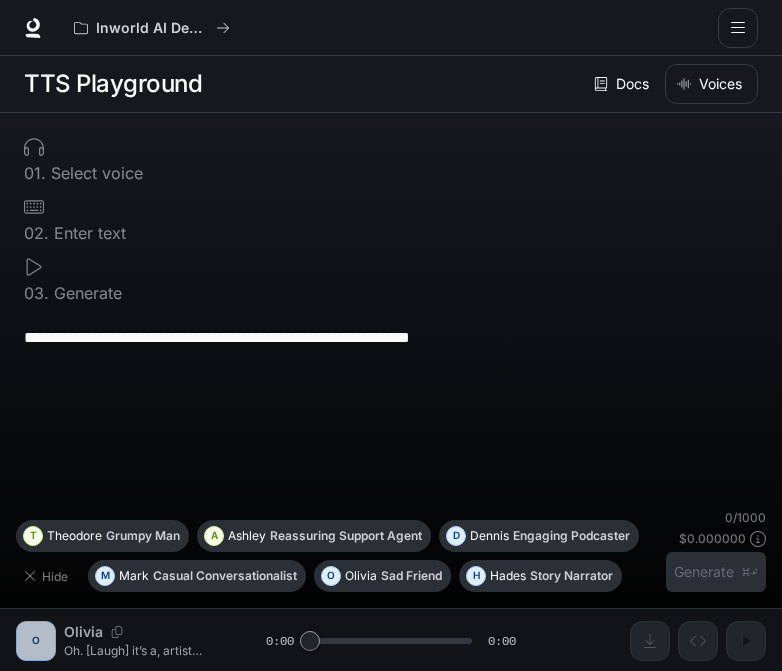 click on "H Hades Story Narrator" at bounding box center [540, 576] 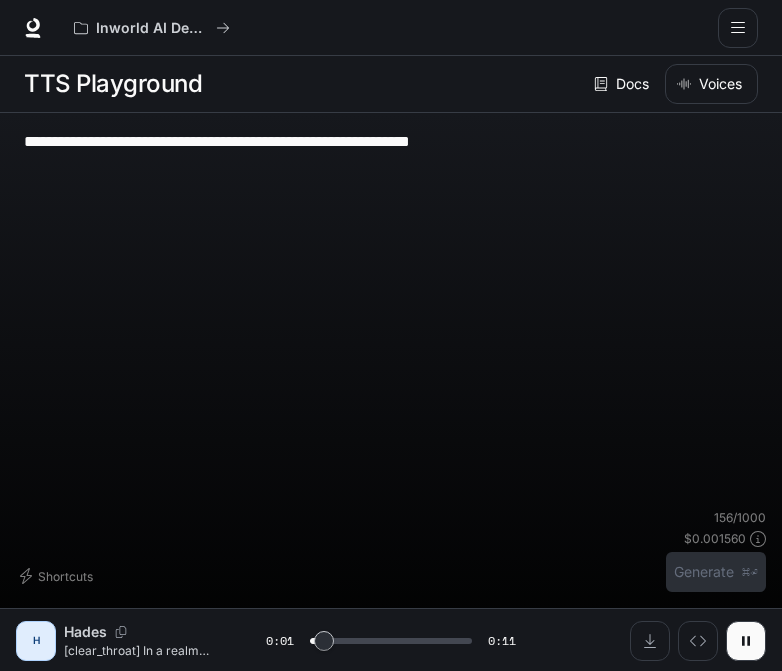 click on "**********" at bounding box center [391, 153] 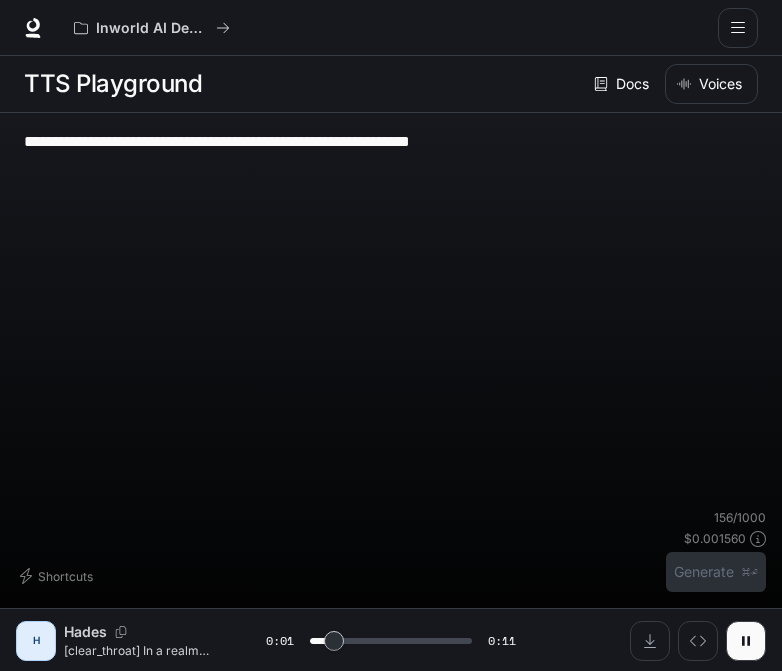 click on "**********" at bounding box center [391, 153] 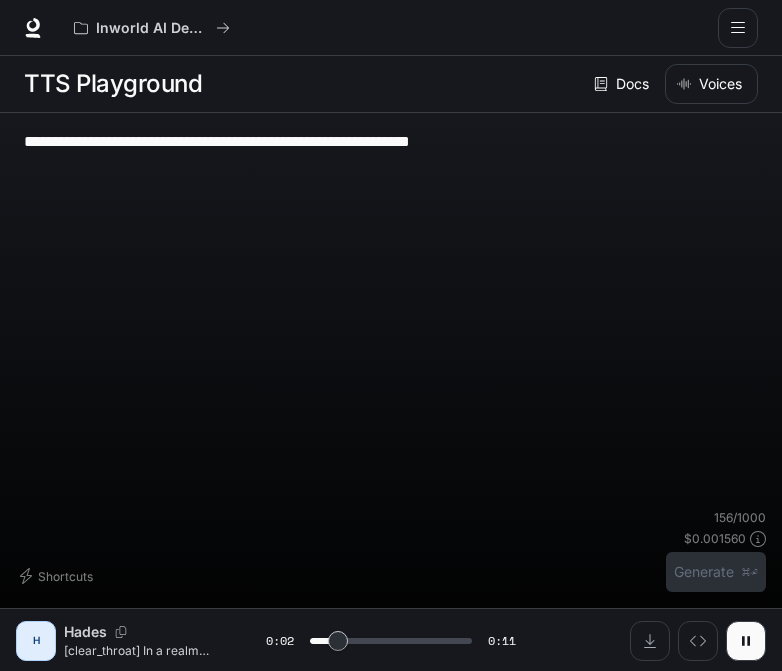 click on "**********" at bounding box center (391, 153) 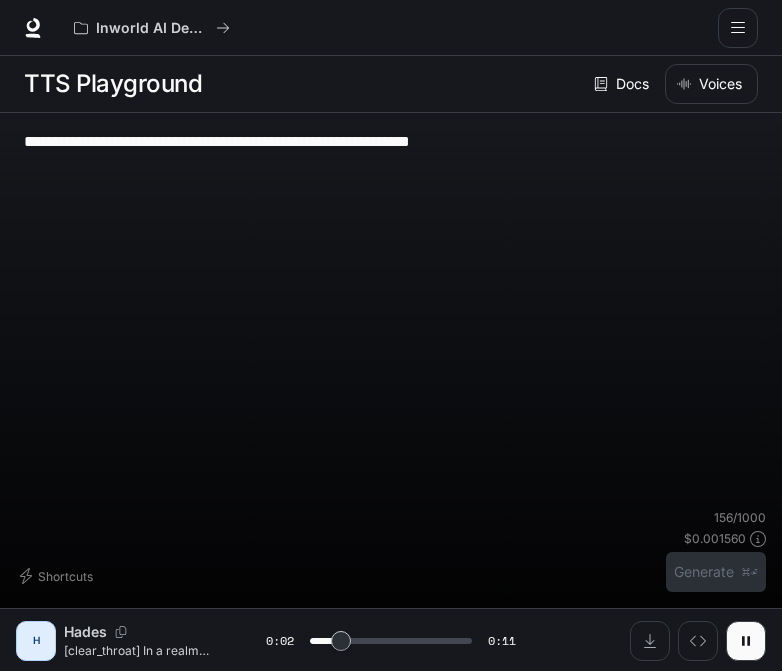 click on "**********" at bounding box center (391, 153) 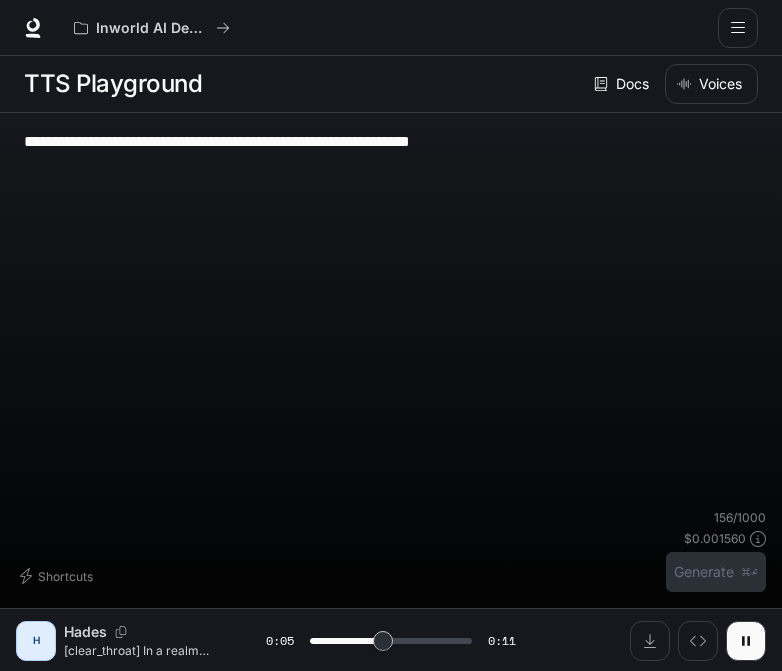 type on "***" 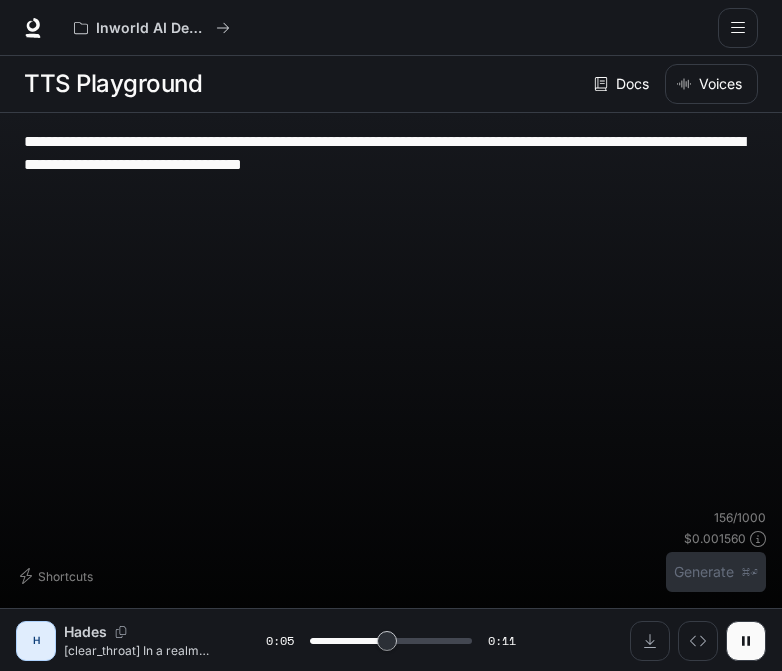 type on "*" 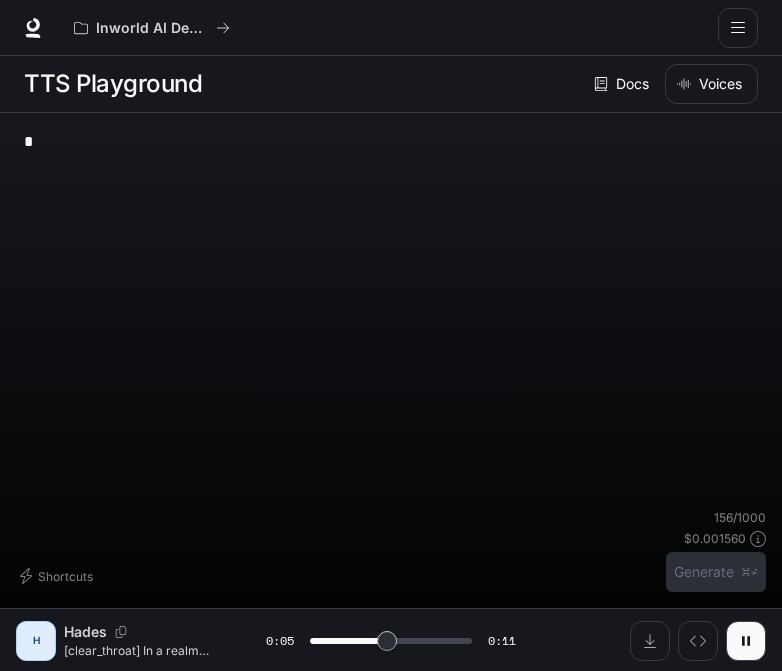 type on "***" 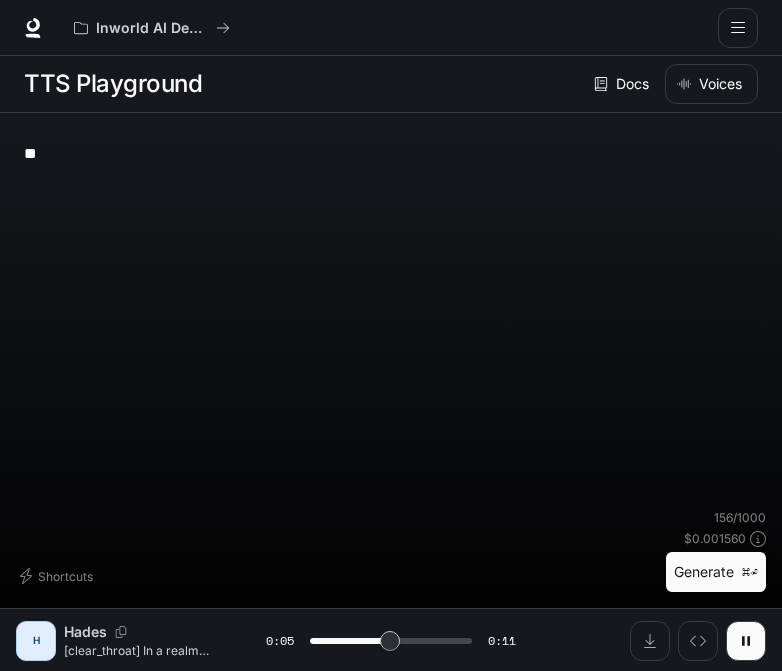 type on "*" 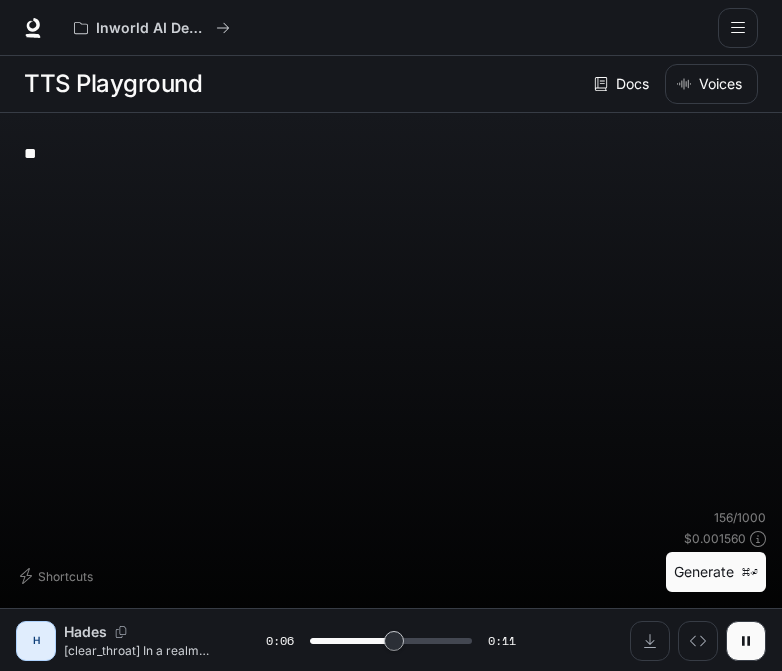 type on "***" 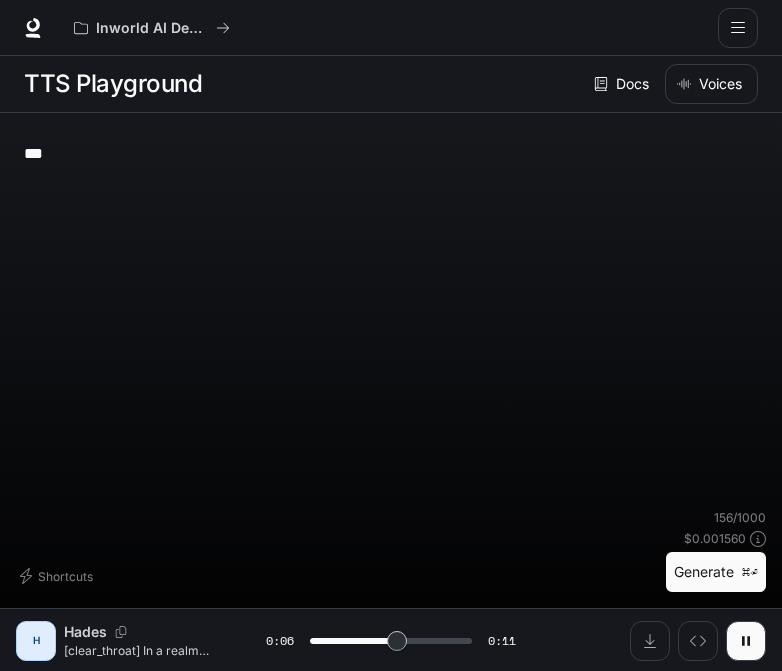 type on "***" 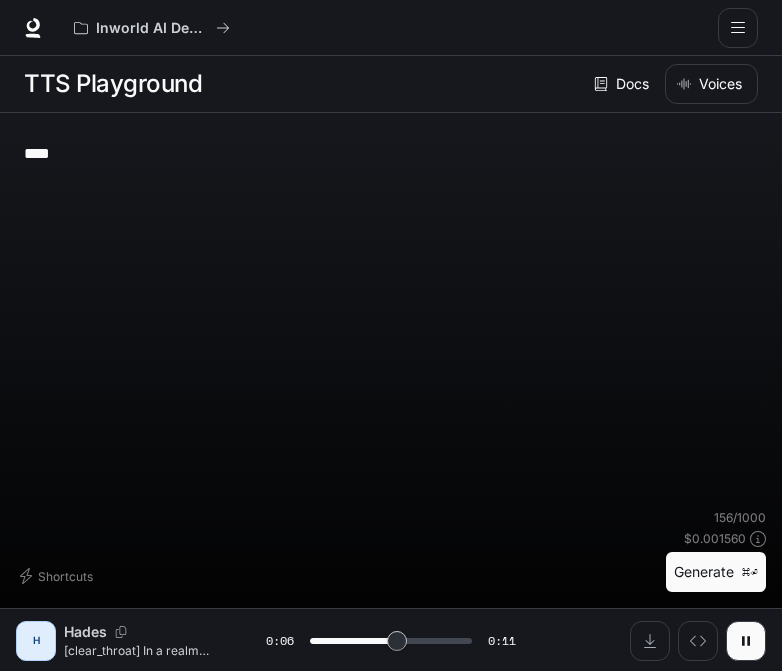 type on "***" 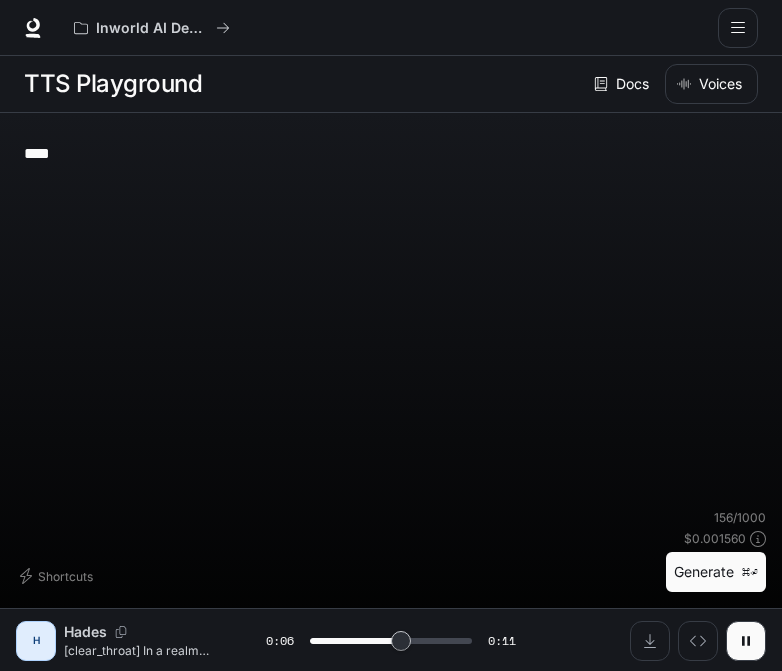 type on "*****" 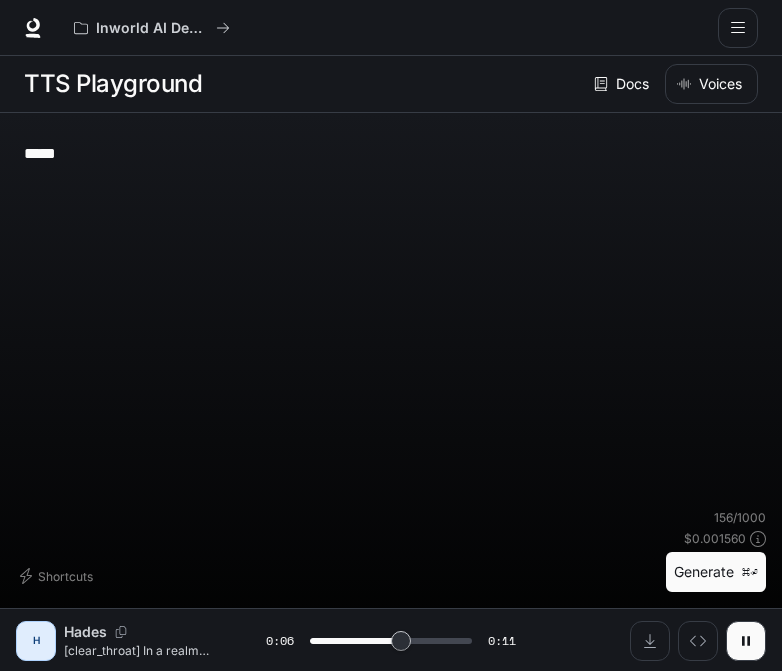 type on "***" 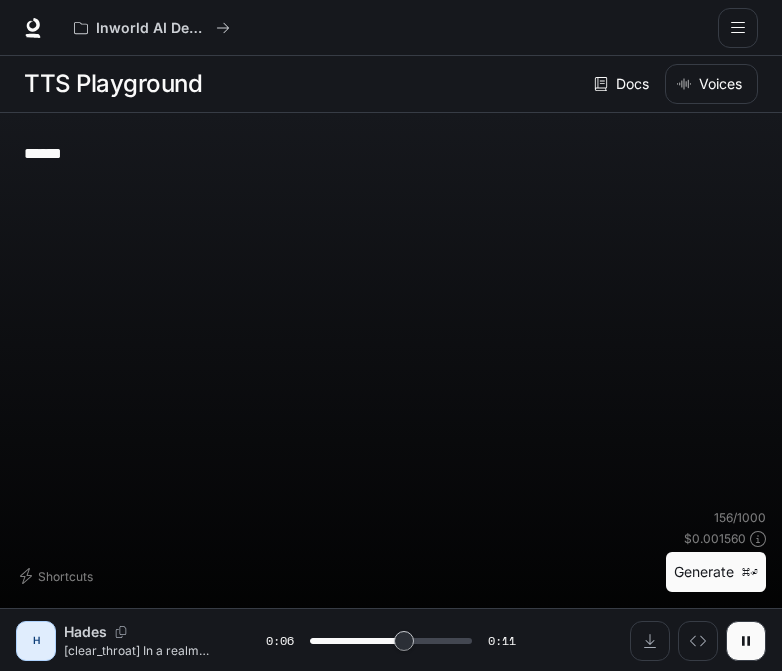 type on "*" 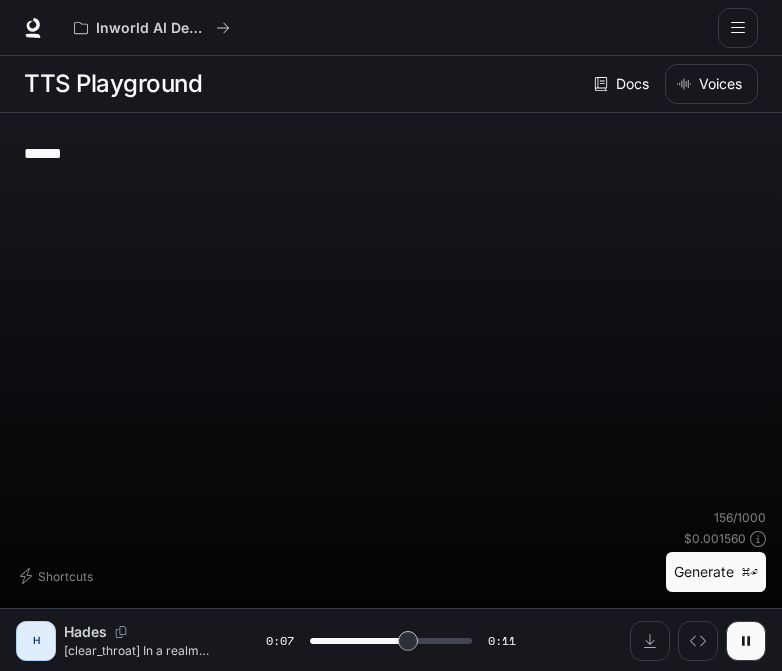 type on "******" 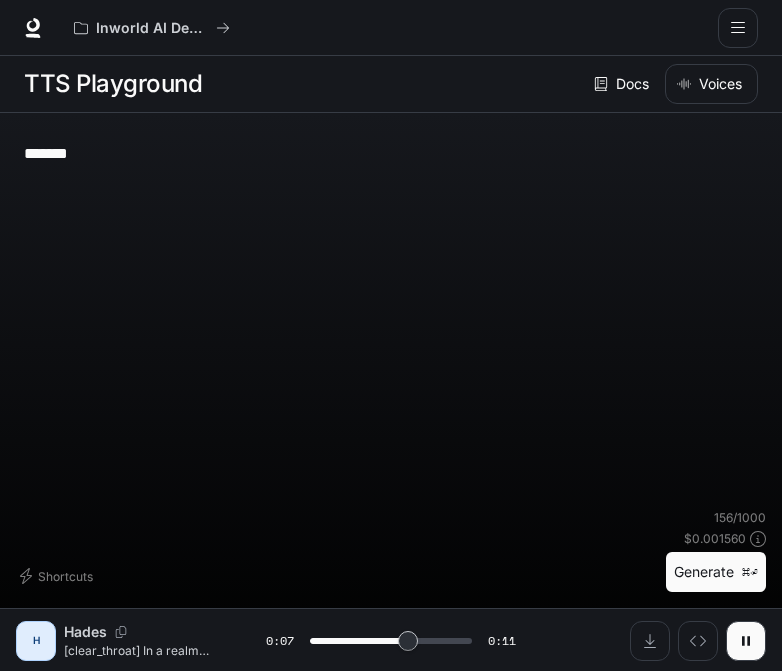 type on "***" 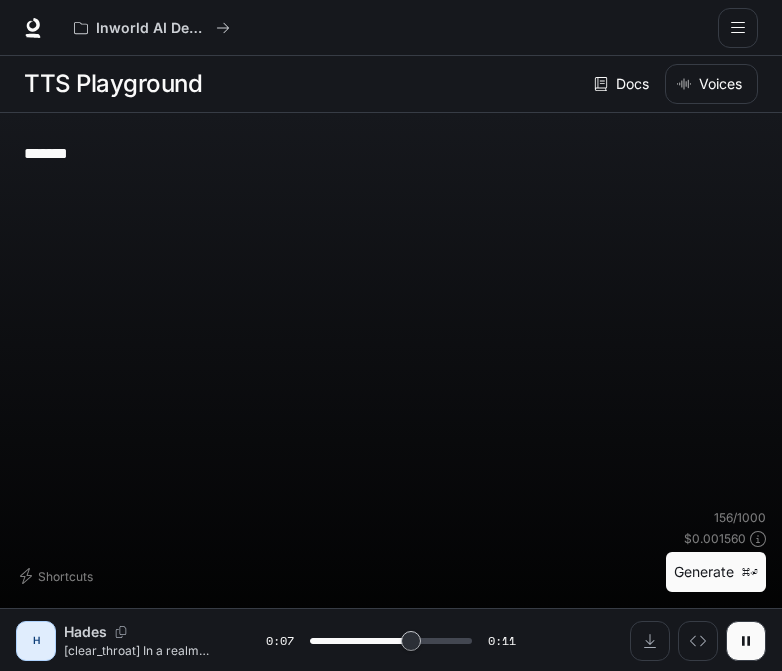 type on "********" 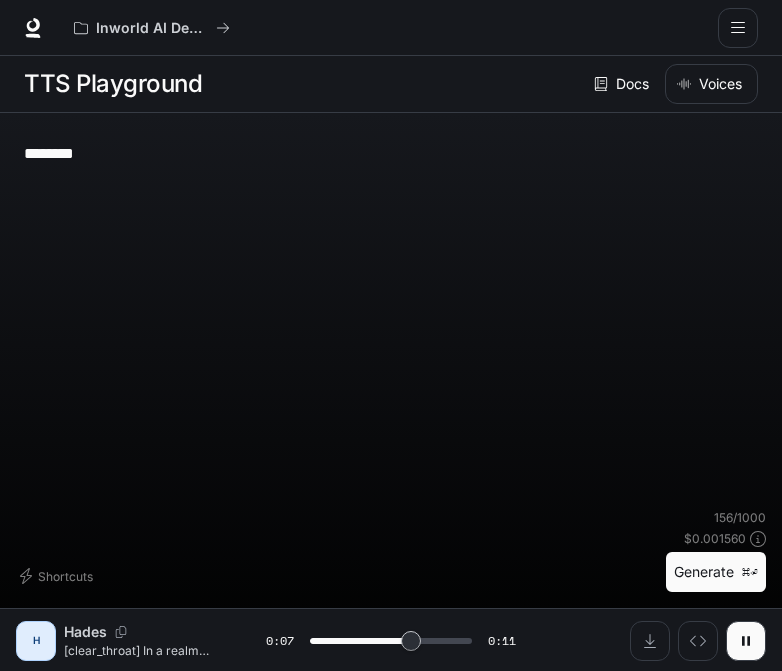 type on "***" 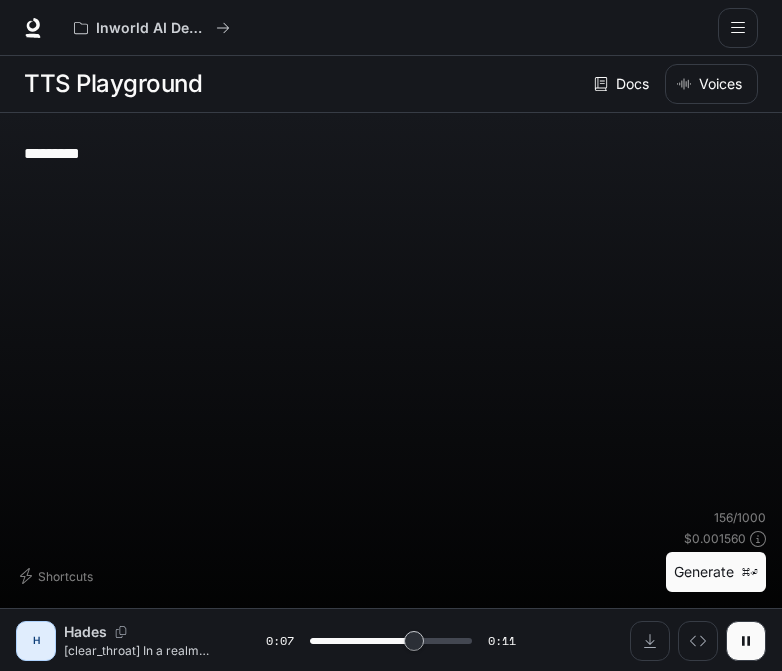 type on "***" 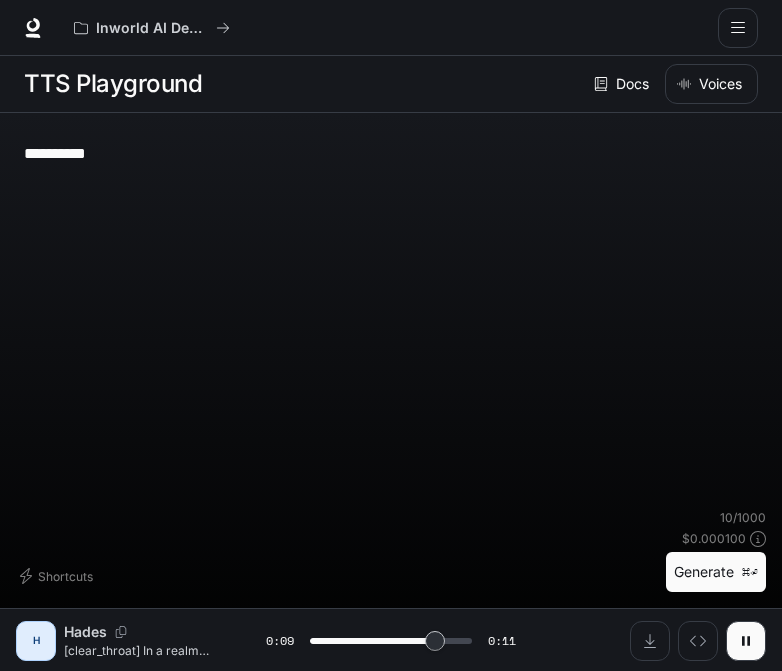 type on "***" 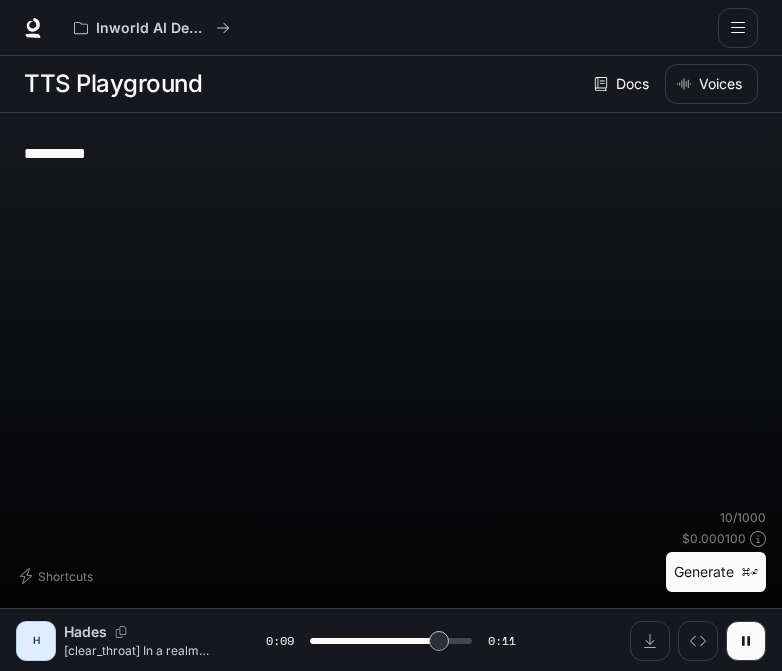 type on "**********" 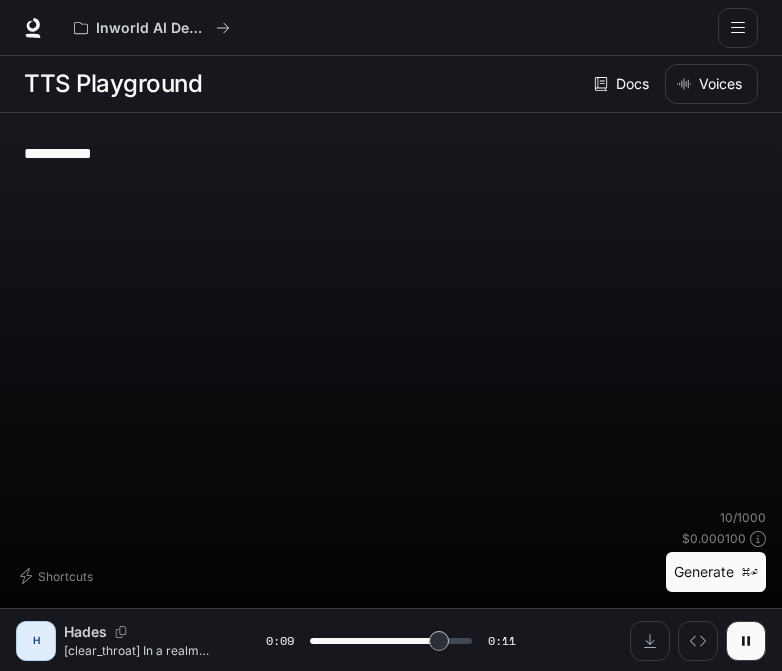 type on "***" 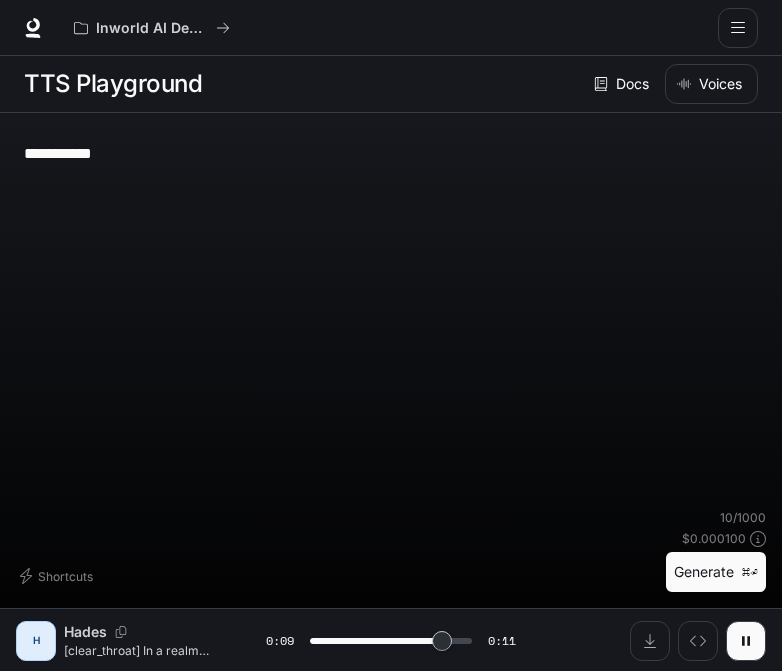 type on "**********" 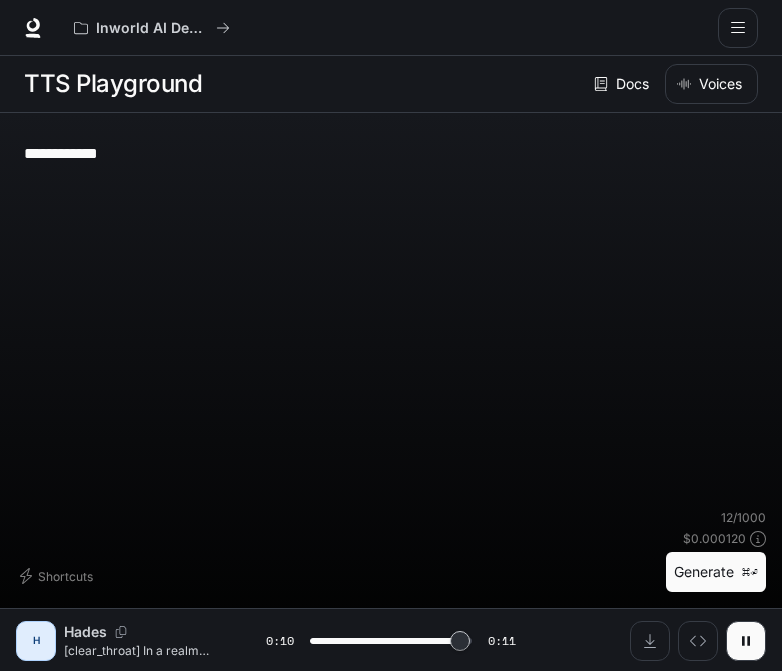 type on "****" 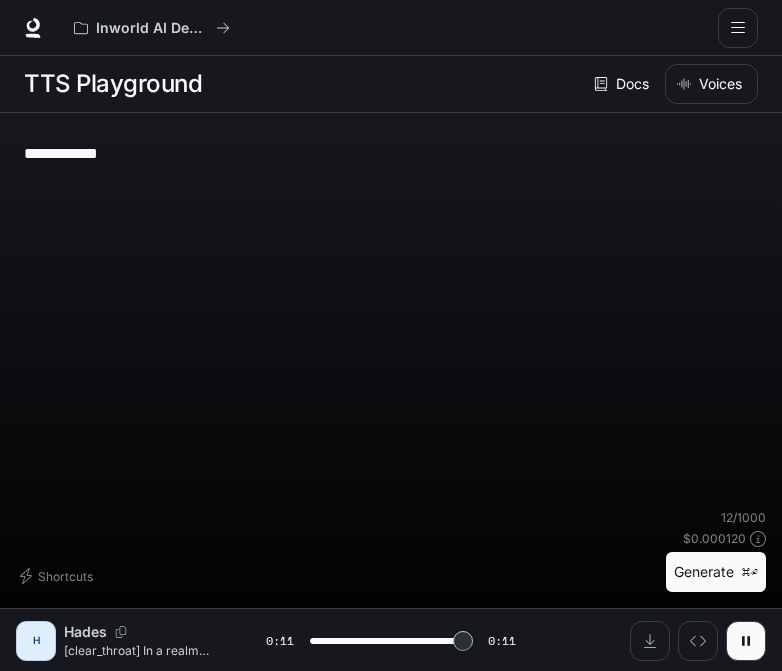 type on "**********" 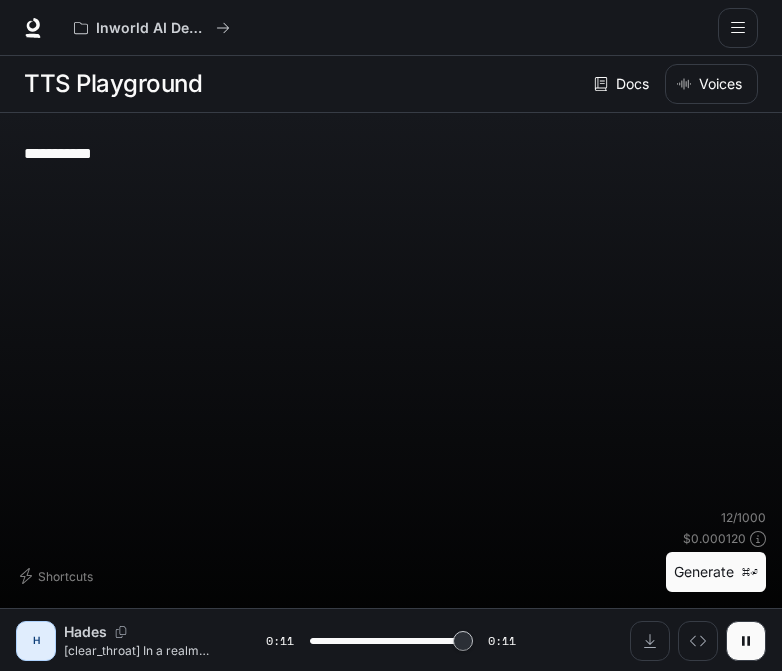 type on "****" 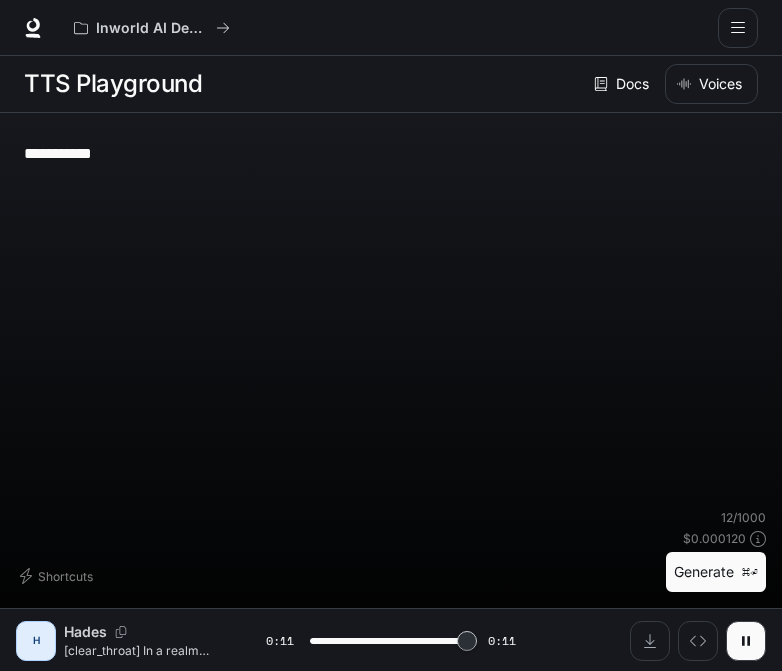 type on "**********" 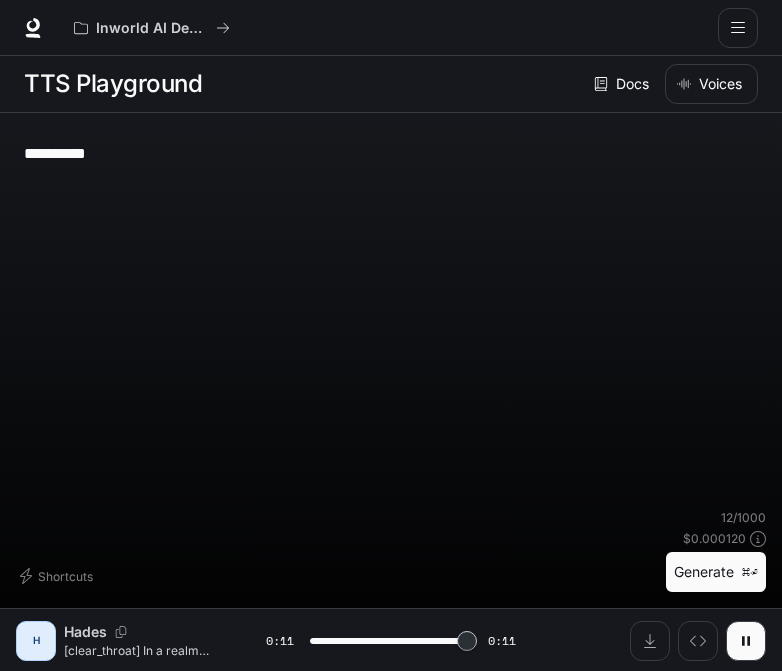 type on "****" 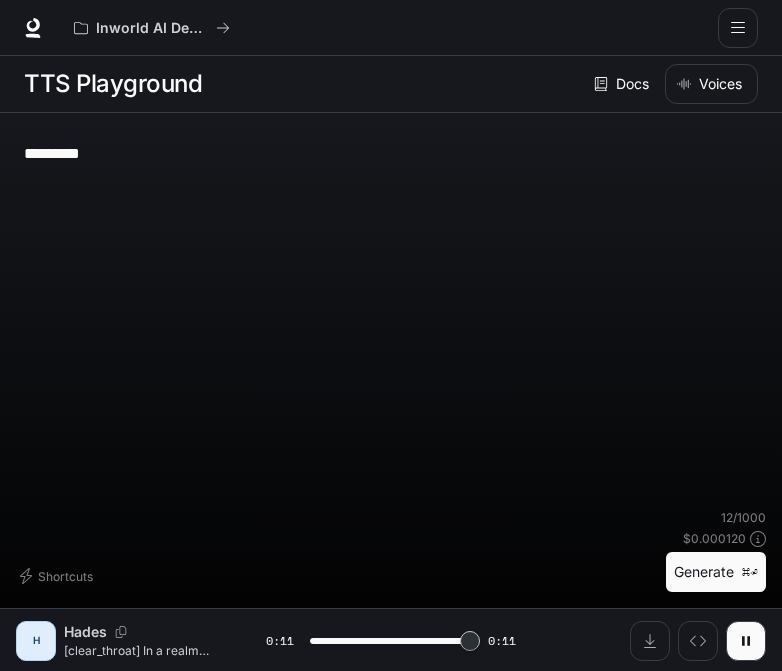 type on "********" 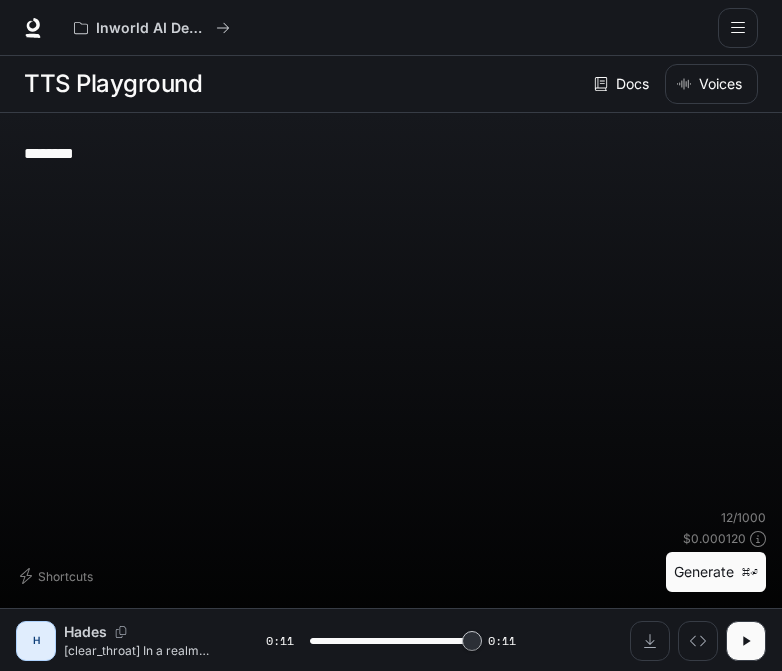 type on "*" 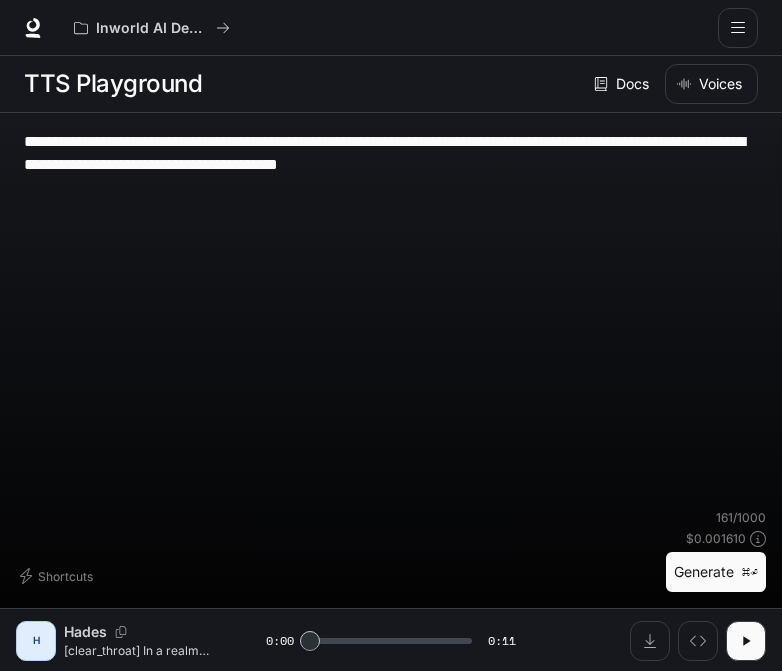 click on "**********" at bounding box center (391, 153) 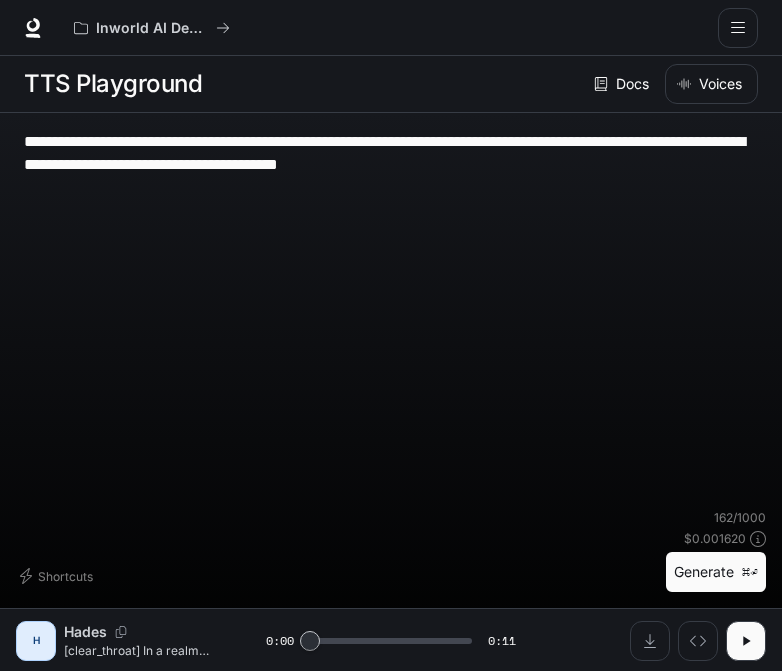 click on "**********" at bounding box center (391, 153) 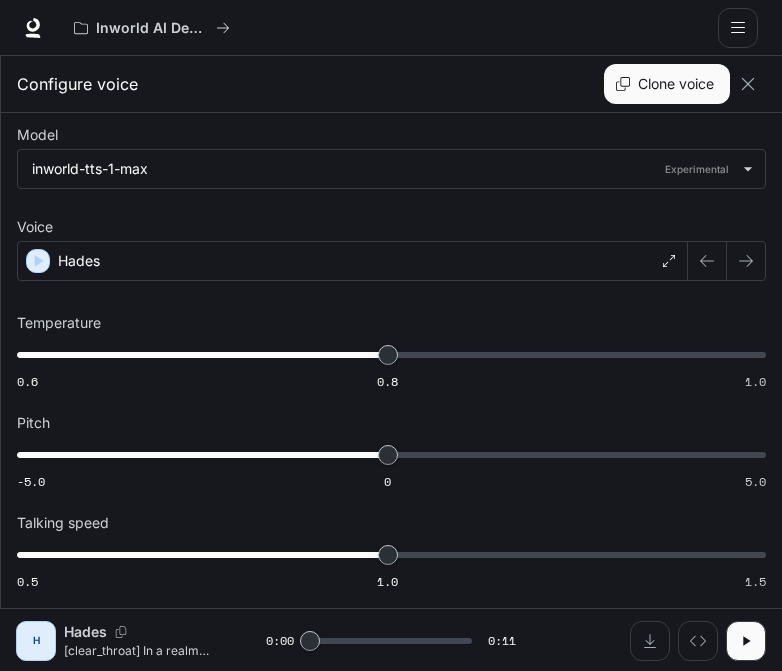 click on "Hades" at bounding box center (352, 261) 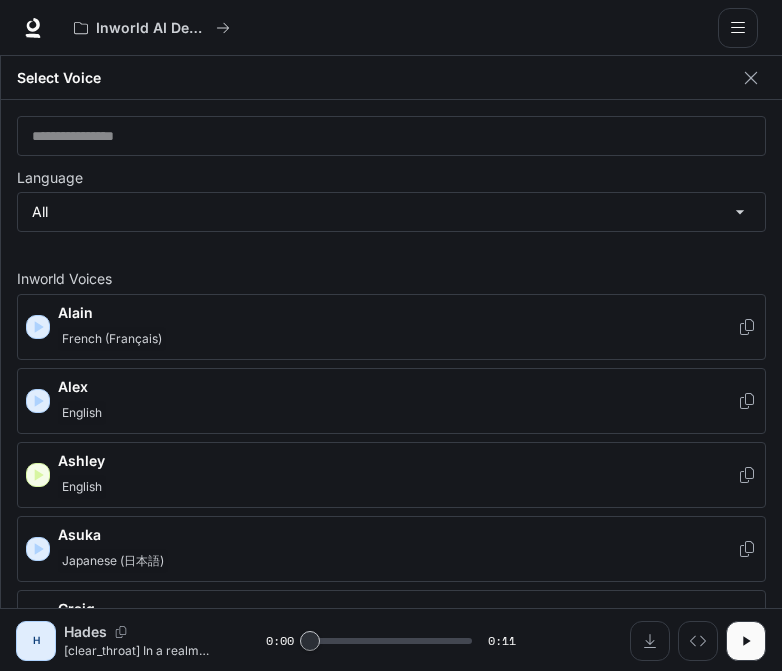 click on "Ashley" at bounding box center [397, 461] 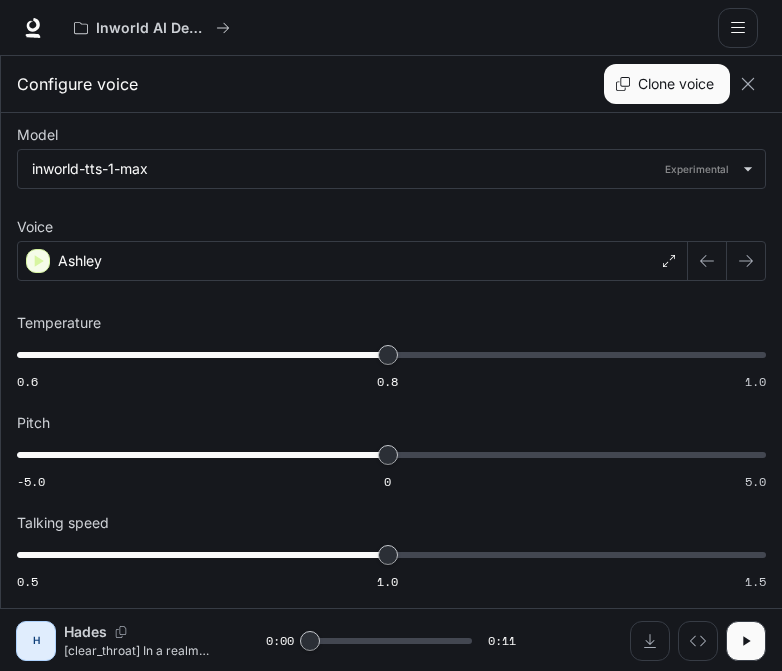 click 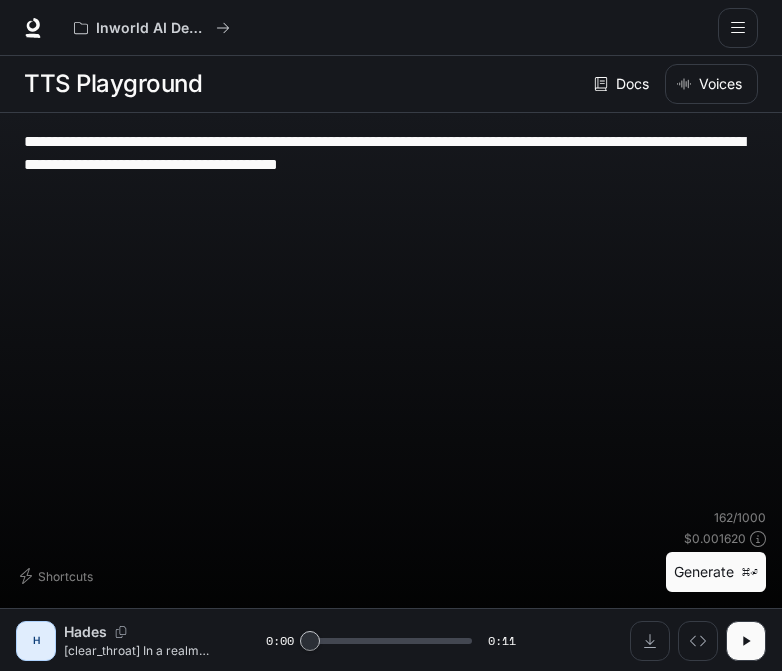 click on "Generate ⌘⏎" at bounding box center (716, 572) 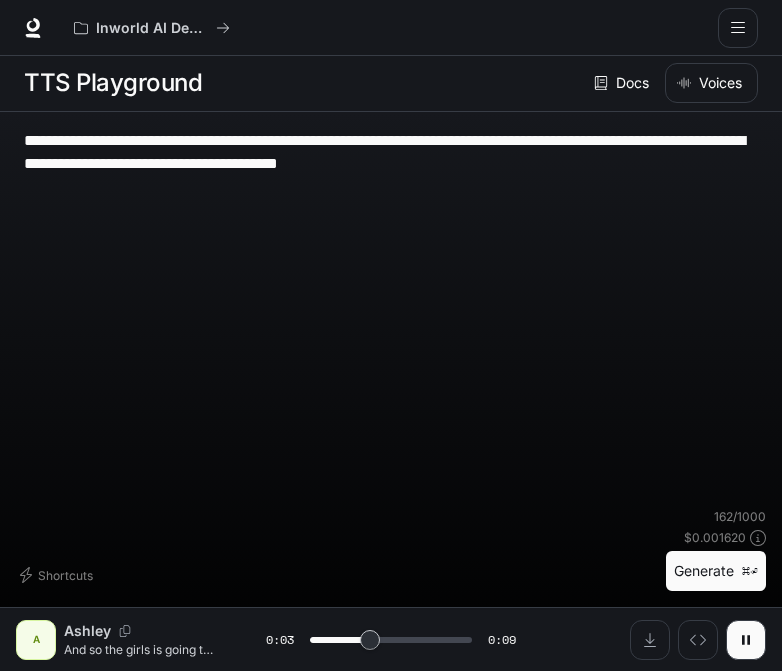 click 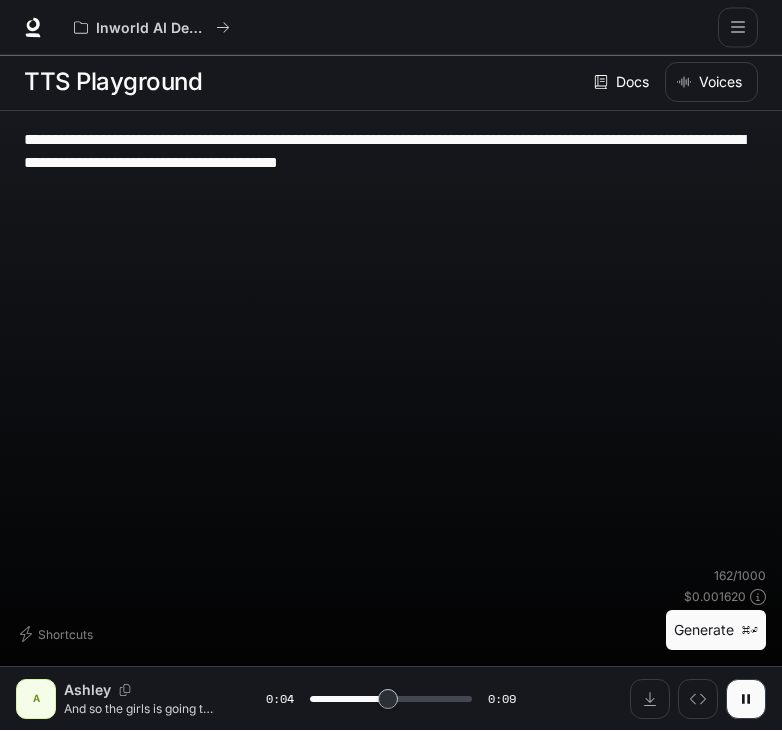 scroll, scrollTop: 65, scrollLeft: 0, axis: vertical 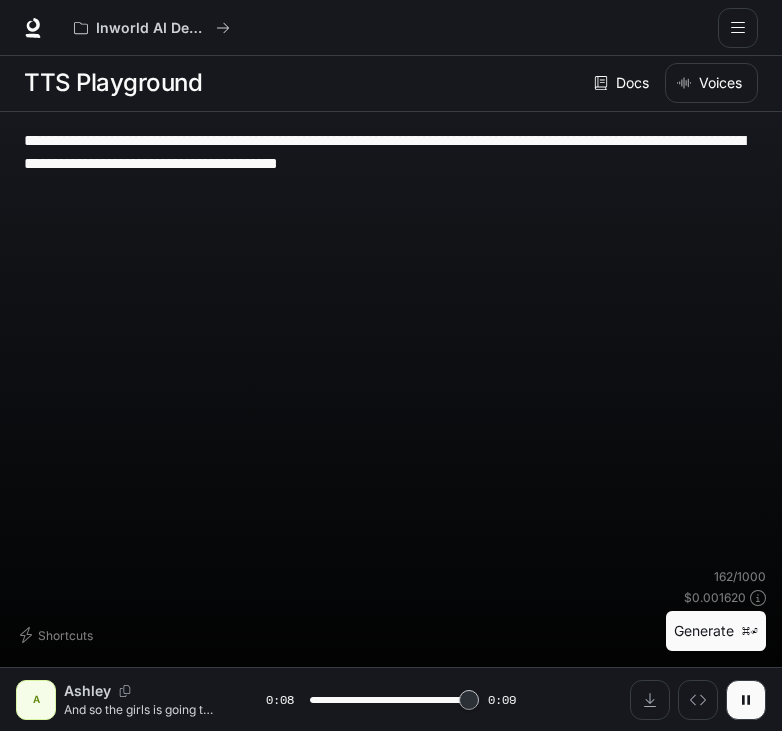 type on "*" 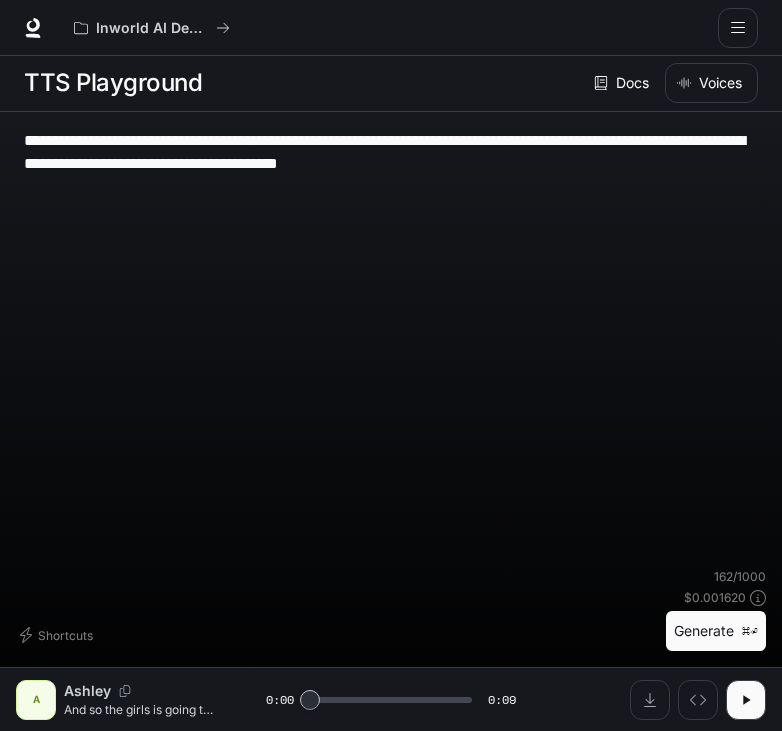 click on "**********" at bounding box center [391, 348] 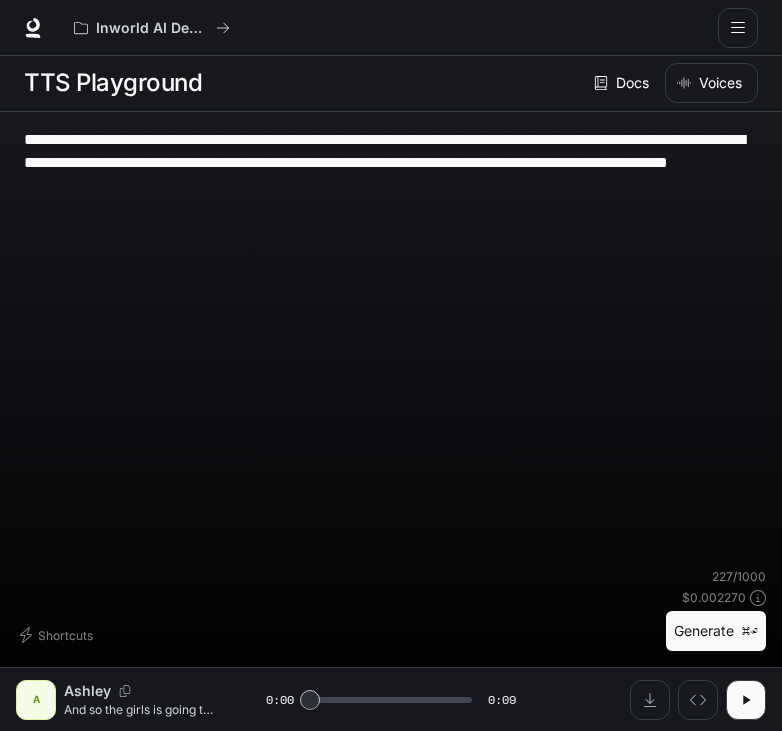 type on "**********" 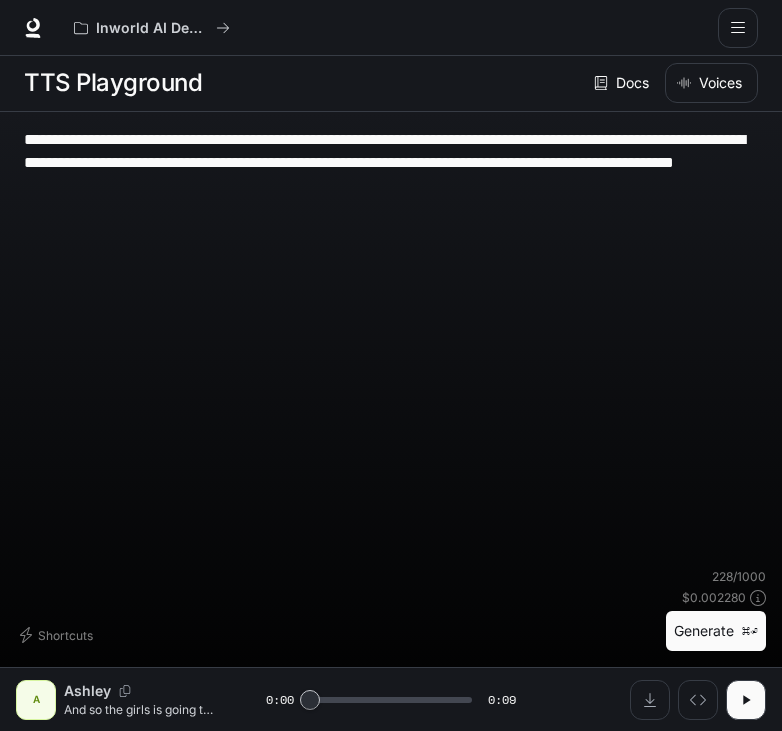 click on "**********" at bounding box center (391, 162) 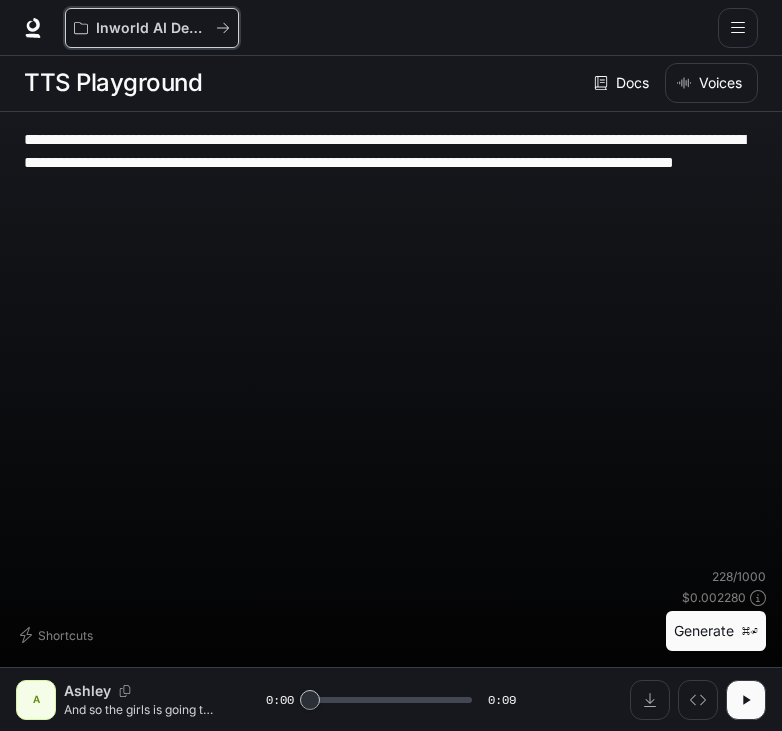 click on "Inworld AI Demos" at bounding box center (152, 28) 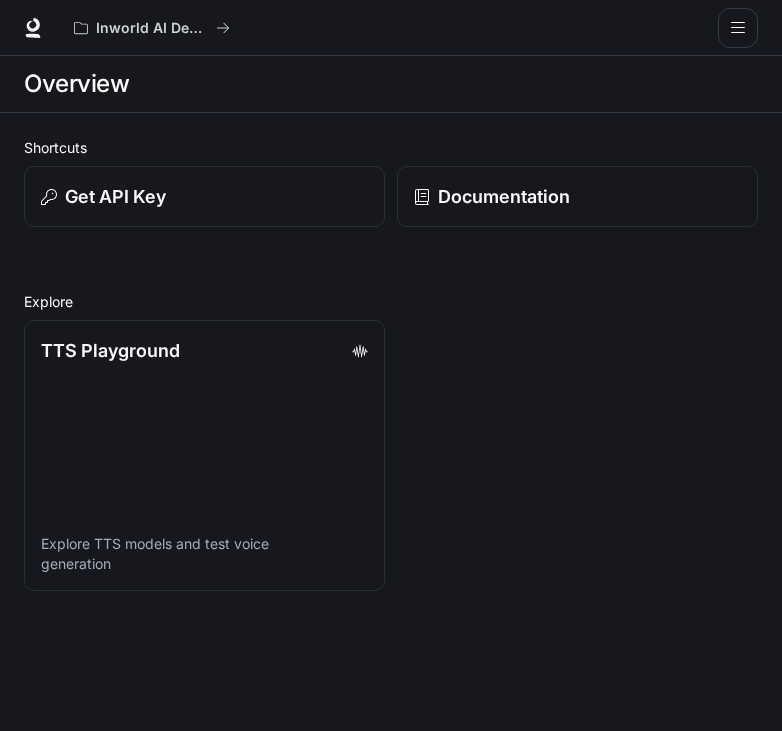 click on "TTS Playground" at bounding box center [110, 350] 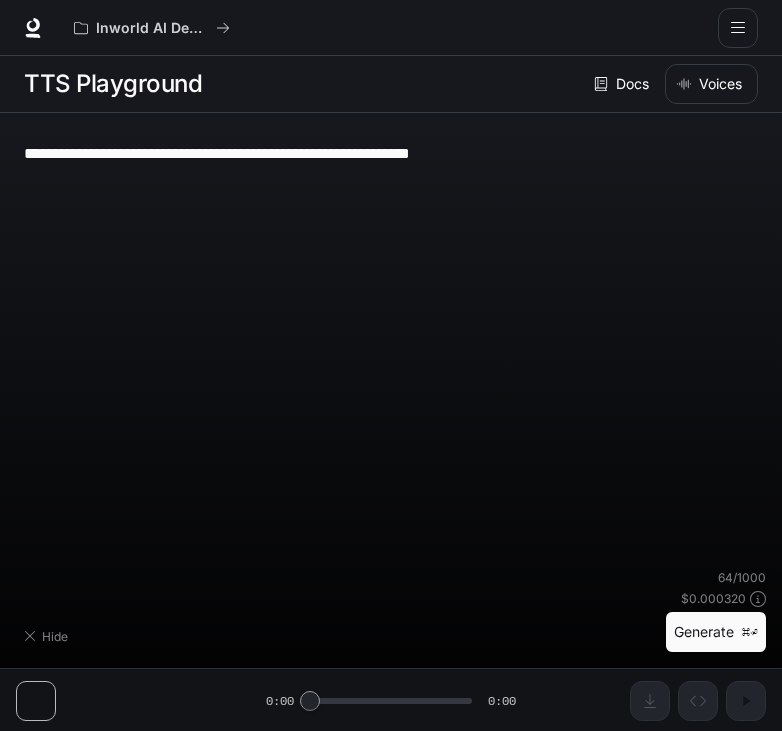 type on "**********" 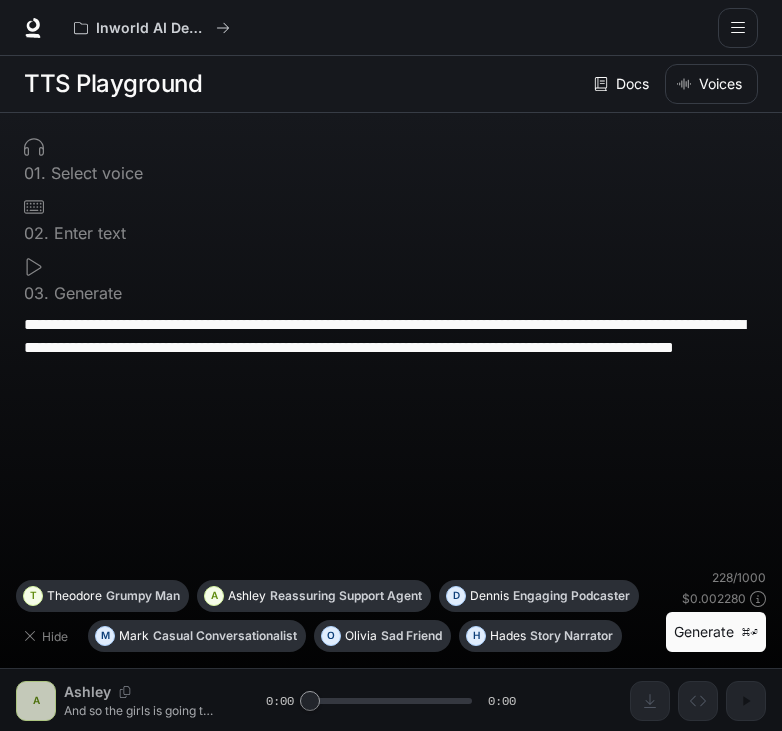 click on "Generate ⌘⏎" at bounding box center (716, 632) 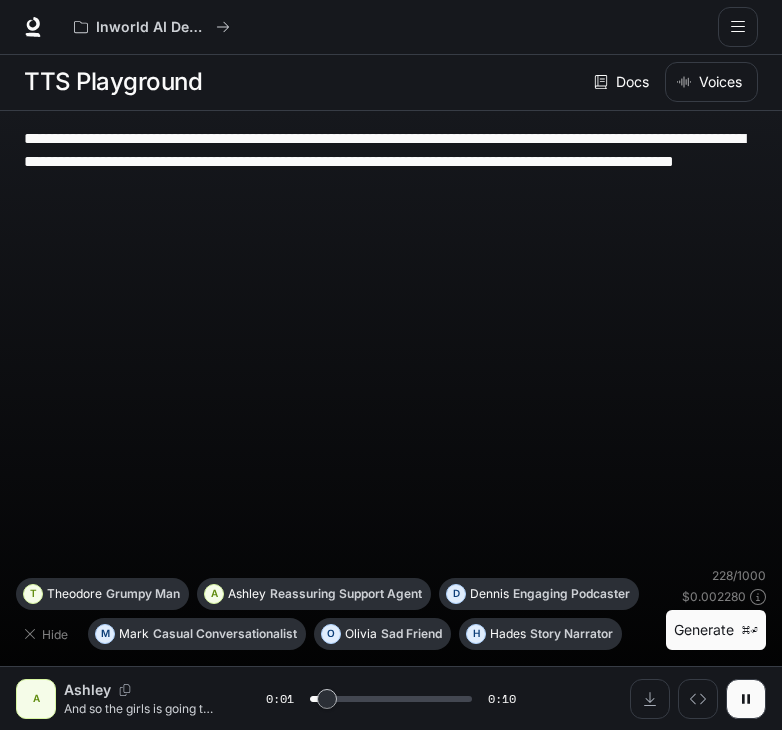 click 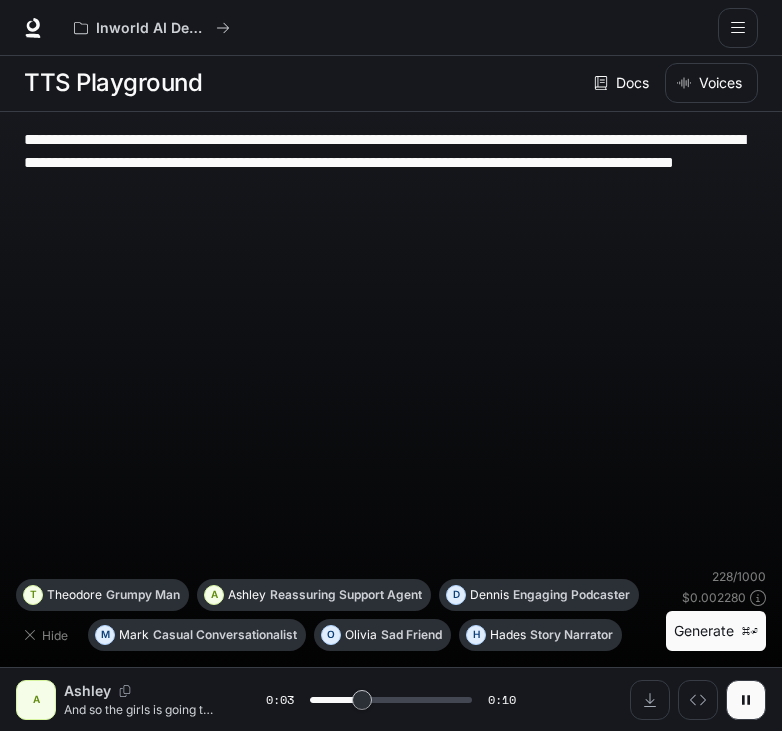 scroll, scrollTop: 65, scrollLeft: 0, axis: vertical 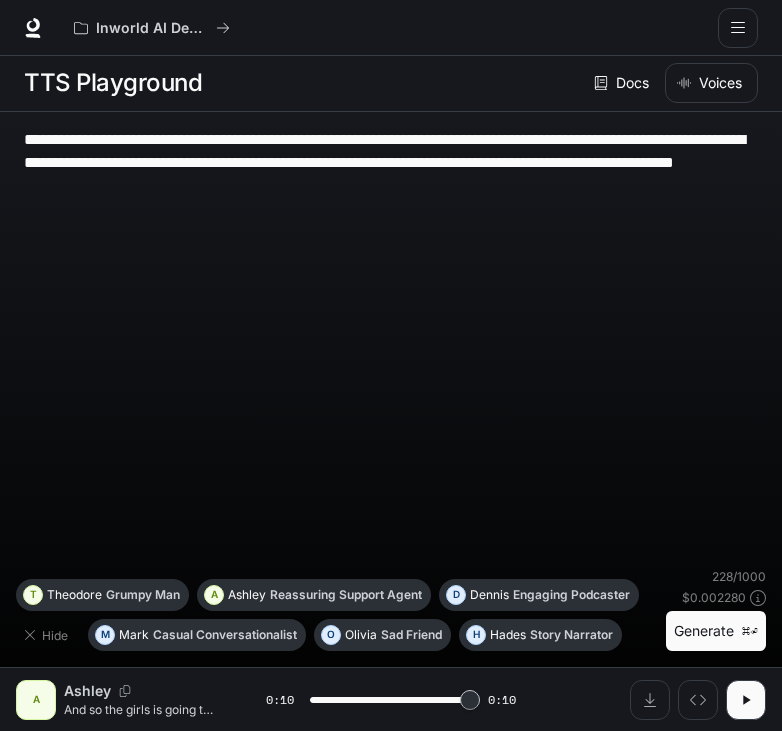 type on "*" 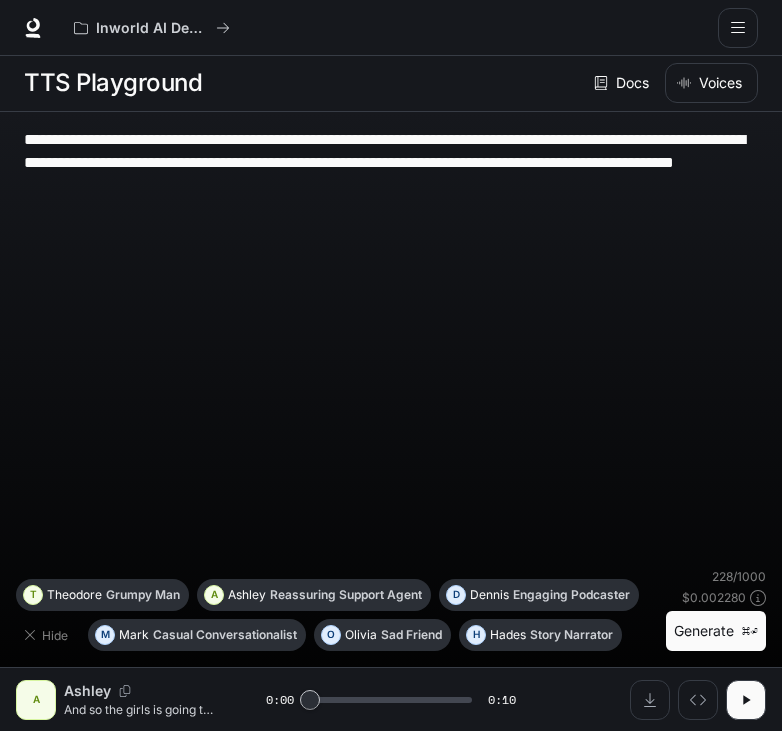click on "**********" at bounding box center [391, 162] 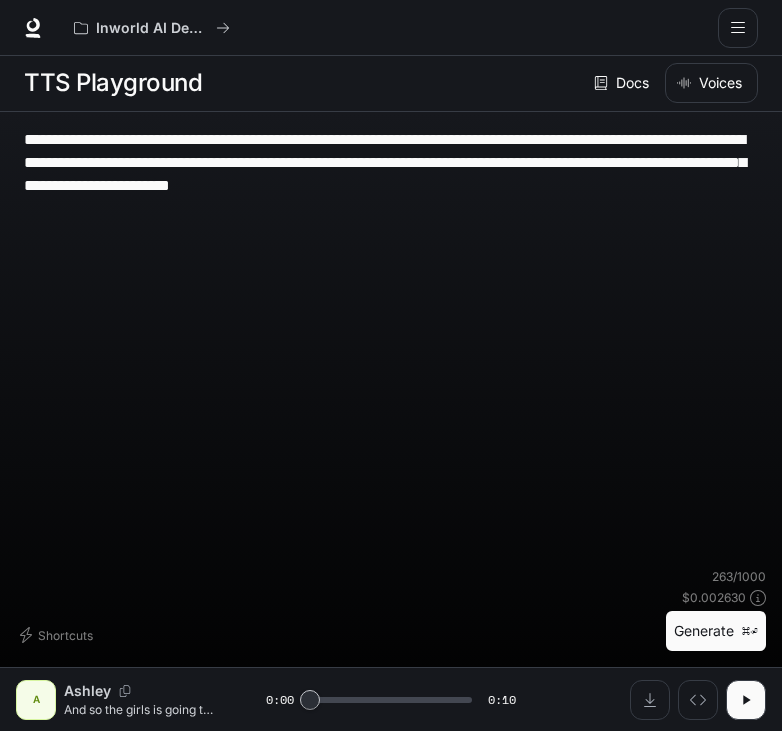 click on "**********" at bounding box center (391, 162) 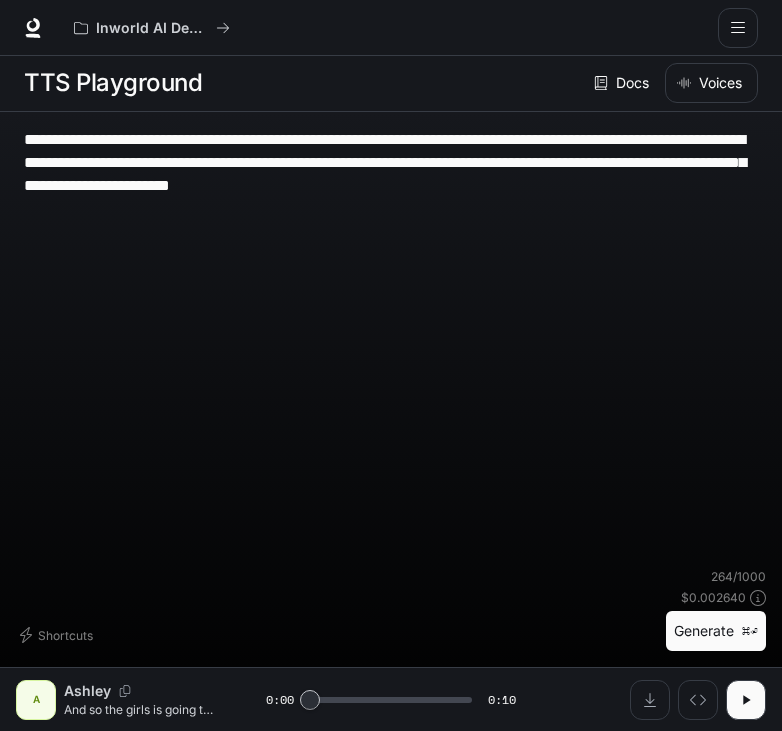 click on "**********" at bounding box center [391, 348] 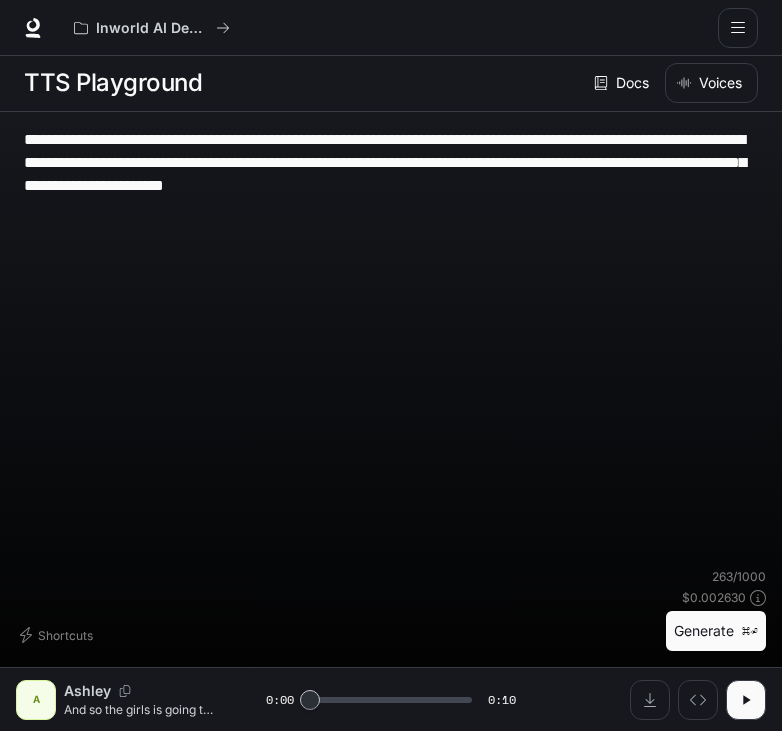click on "**********" at bounding box center (391, 162) 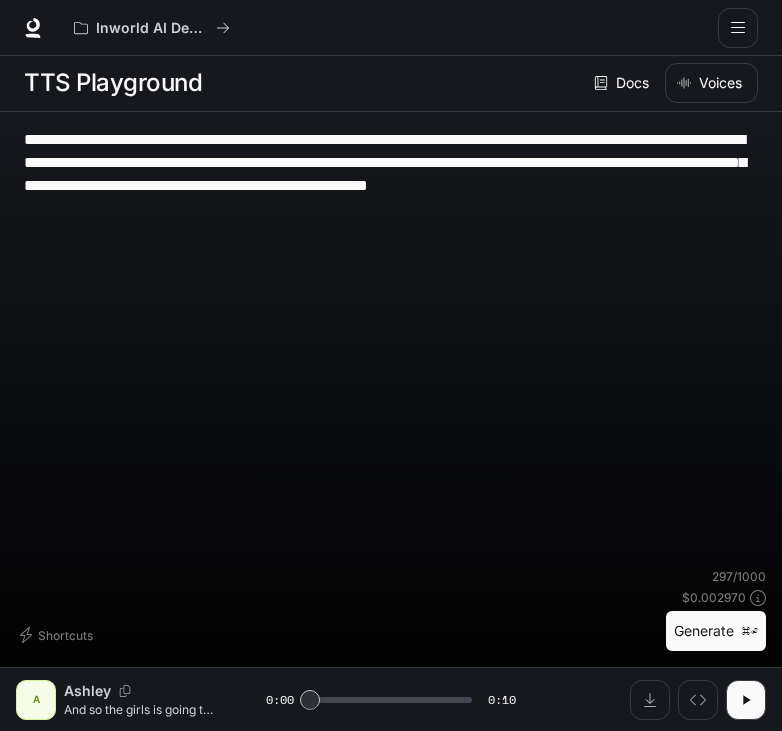 click on "**********" at bounding box center [391, 162] 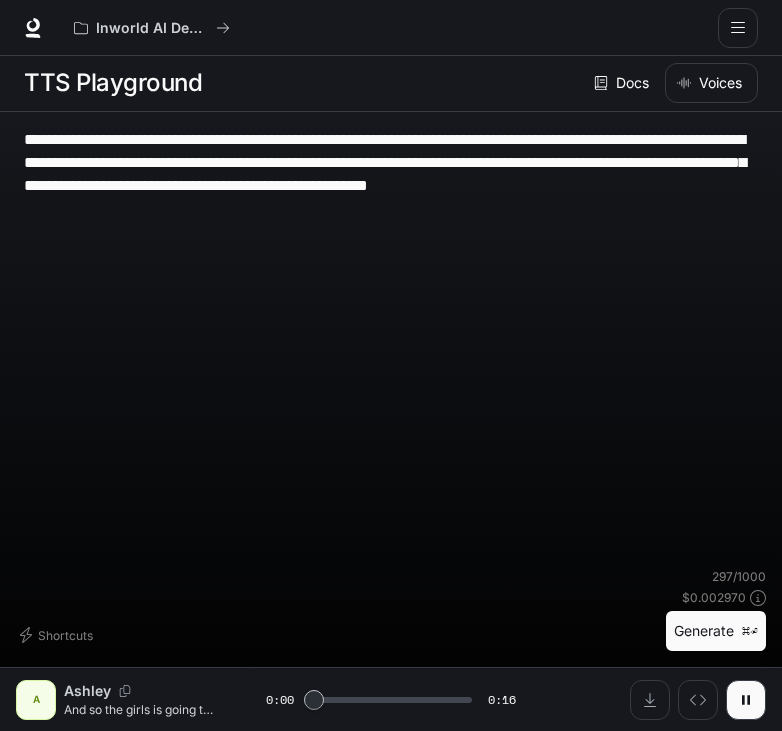 click at bounding box center (650, 700) 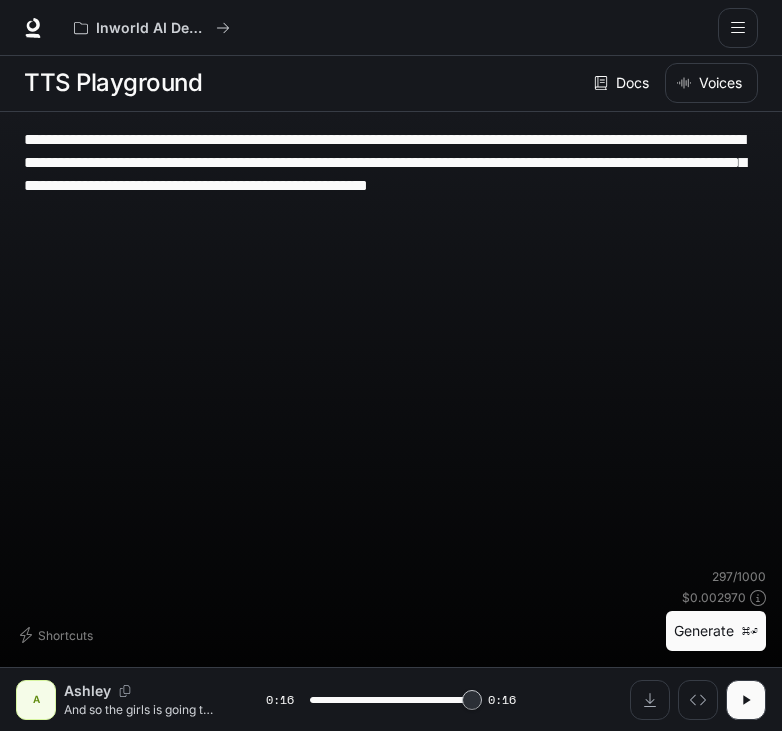 type on "*" 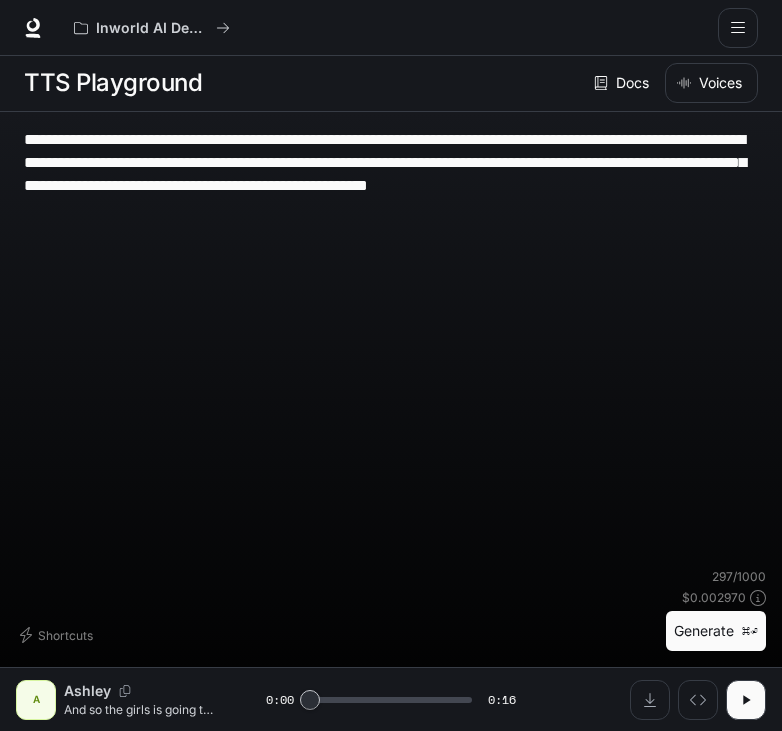 click on "**********" at bounding box center [391, 348] 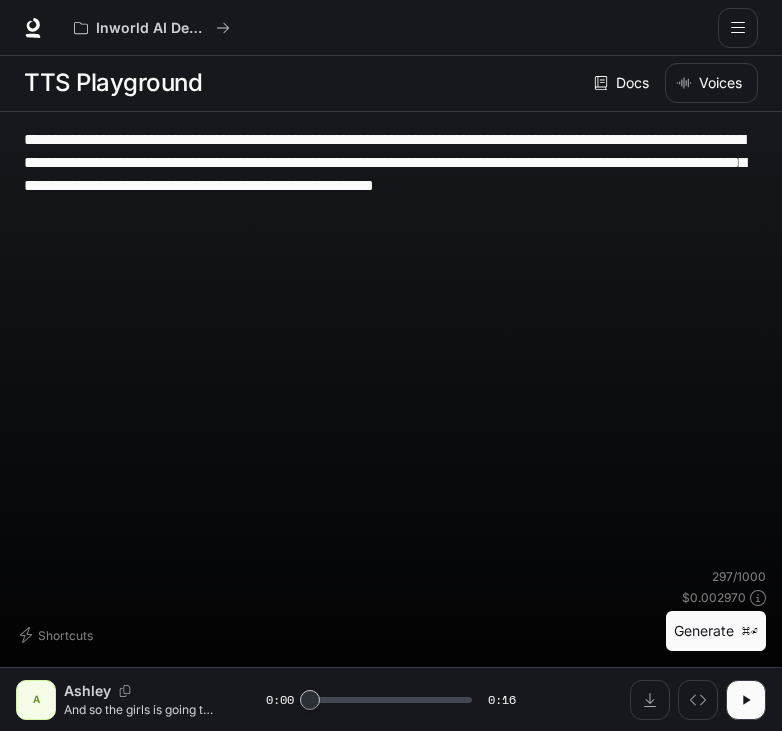 type on "**********" 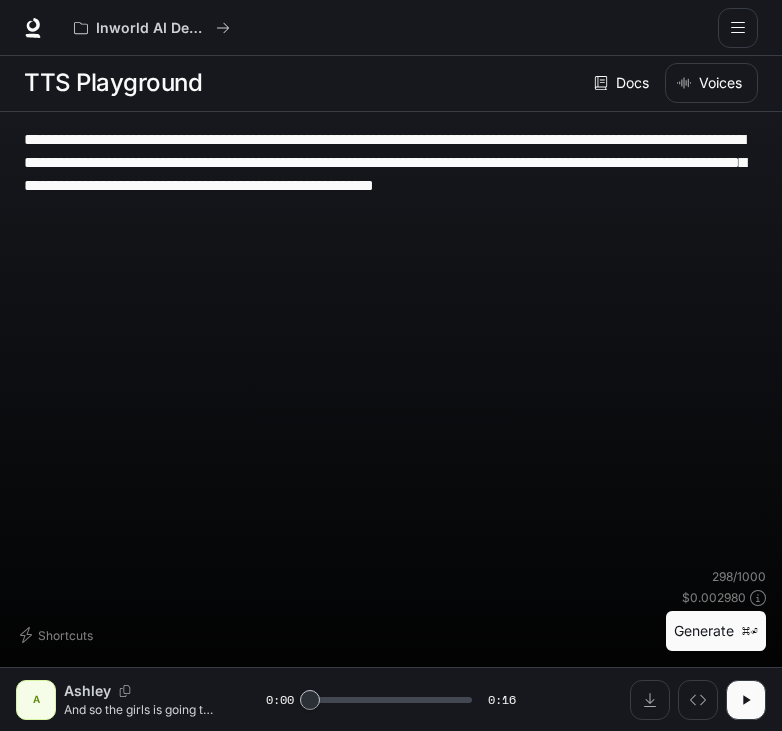 click on "Generate ⌘⏎" at bounding box center [716, 631] 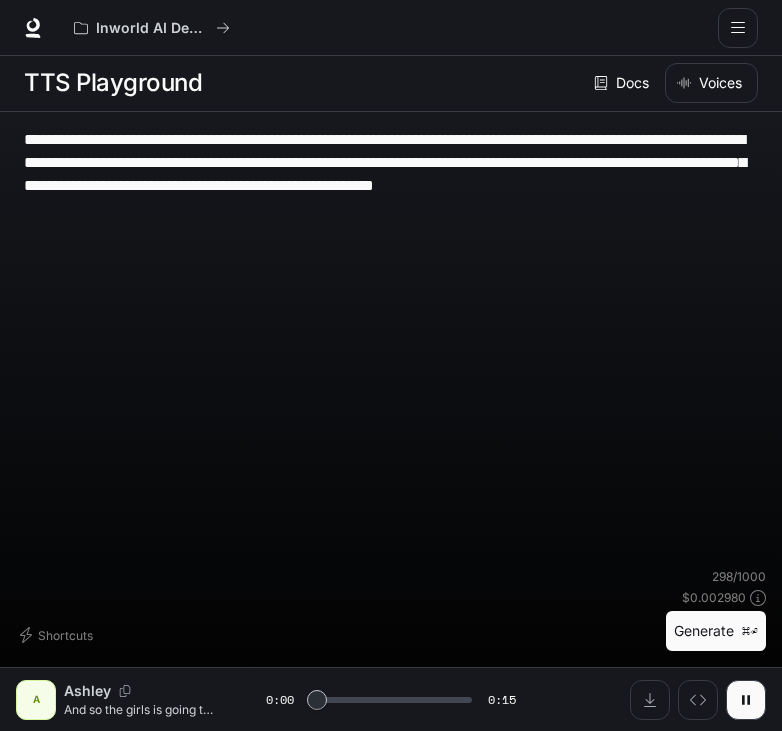 click at bounding box center [650, 700] 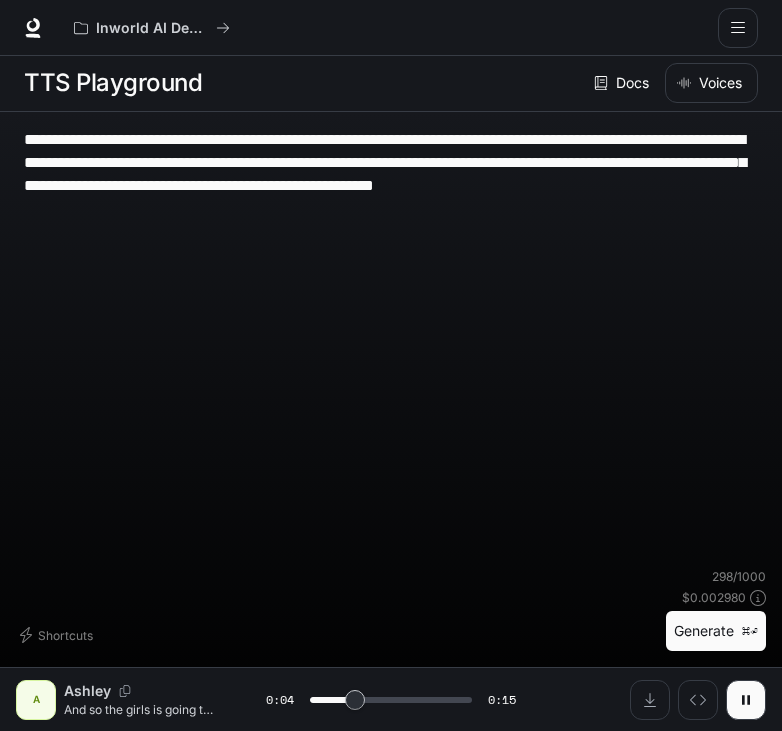 click on "**********" at bounding box center [391, 162] 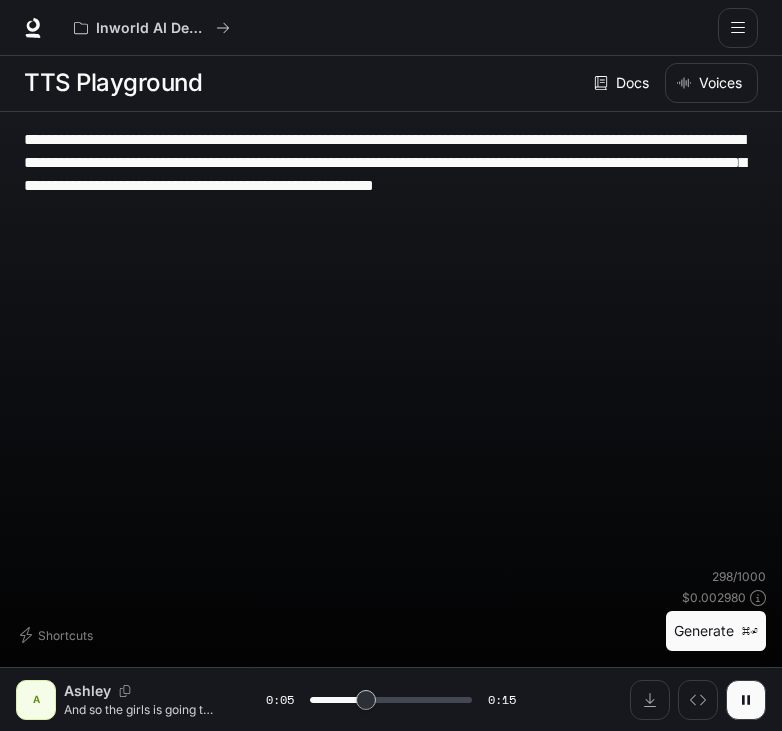 type on "***" 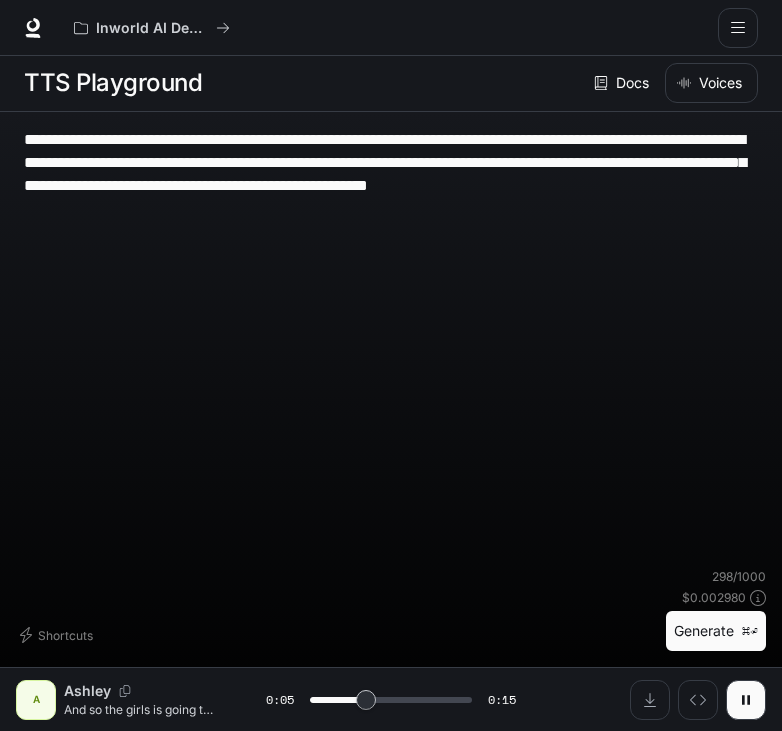 type on "**********" 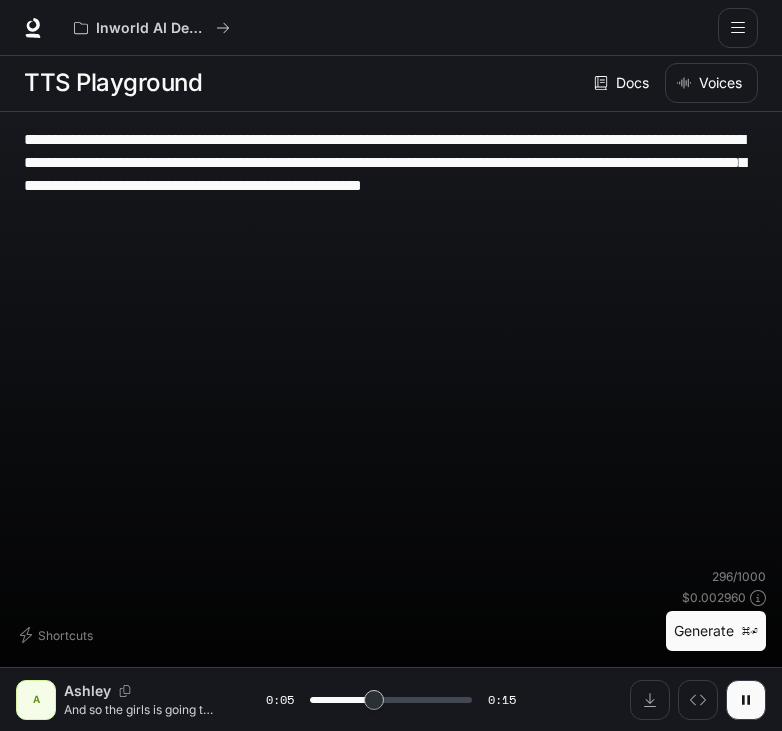 type on "***" 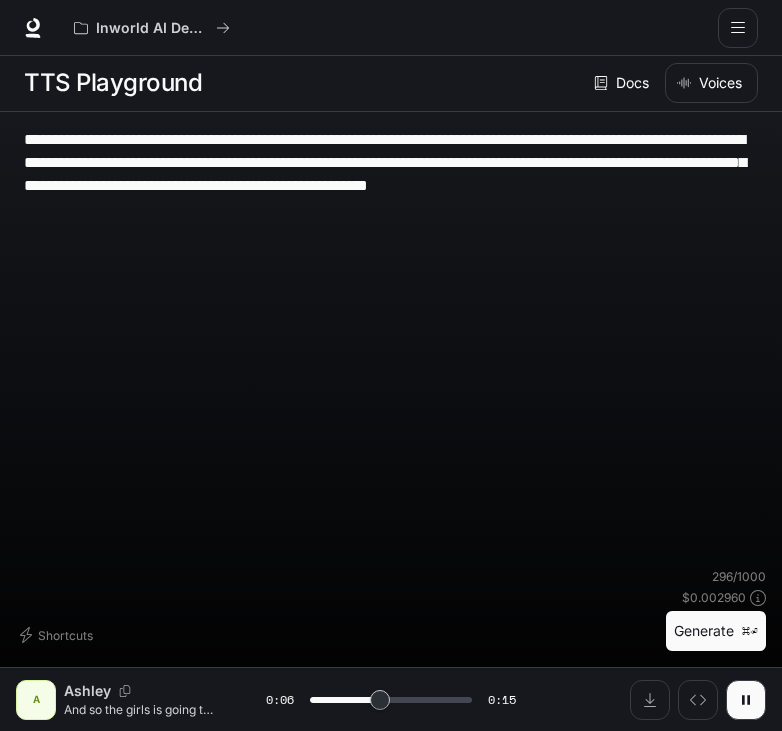 type on "***" 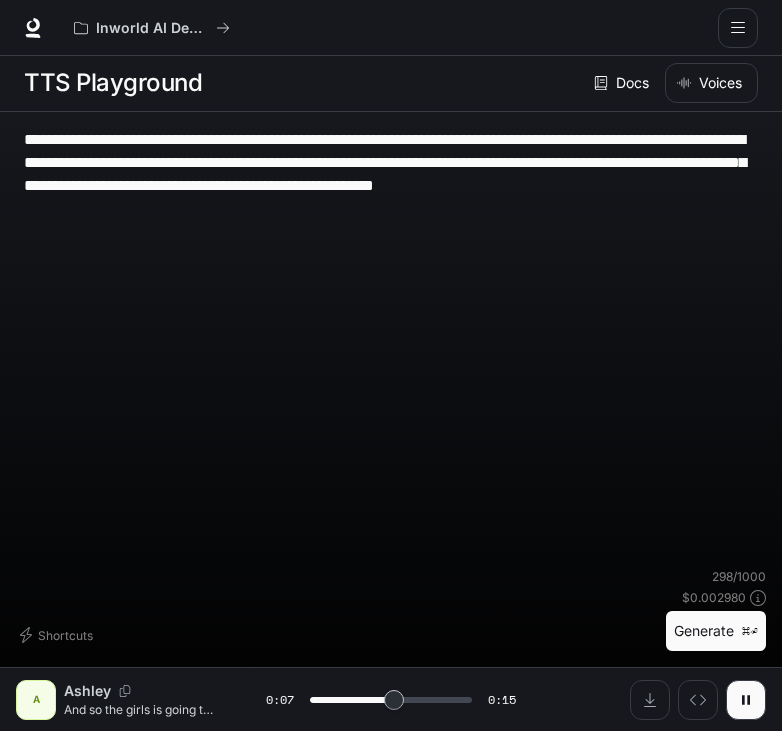 click on "**********" at bounding box center [391, 162] 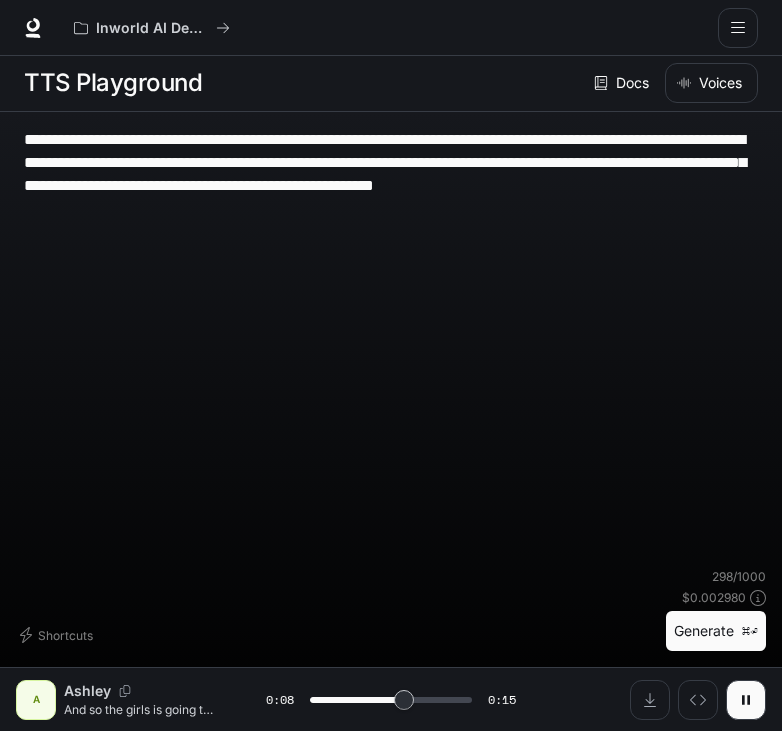 type on "*" 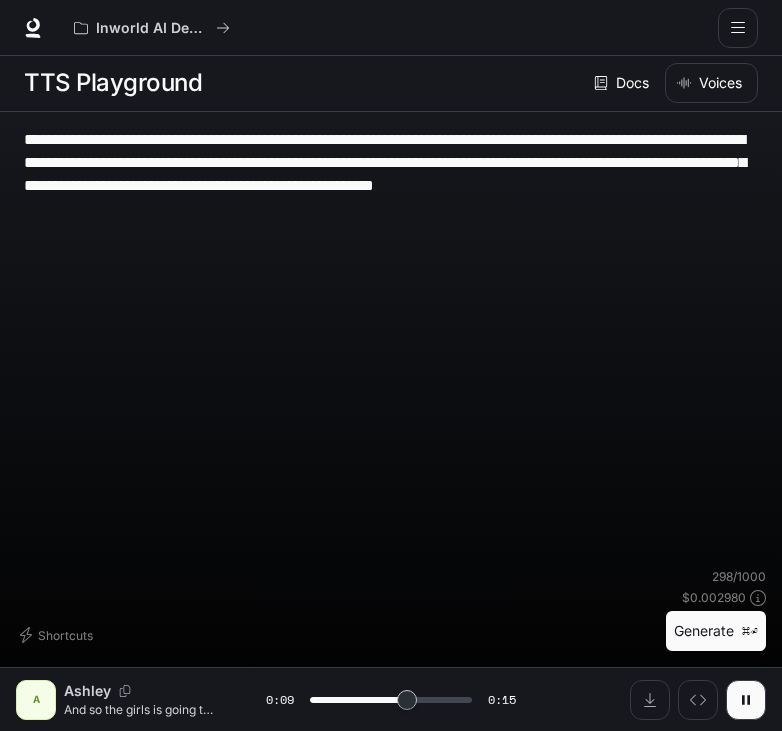 type on "**********" 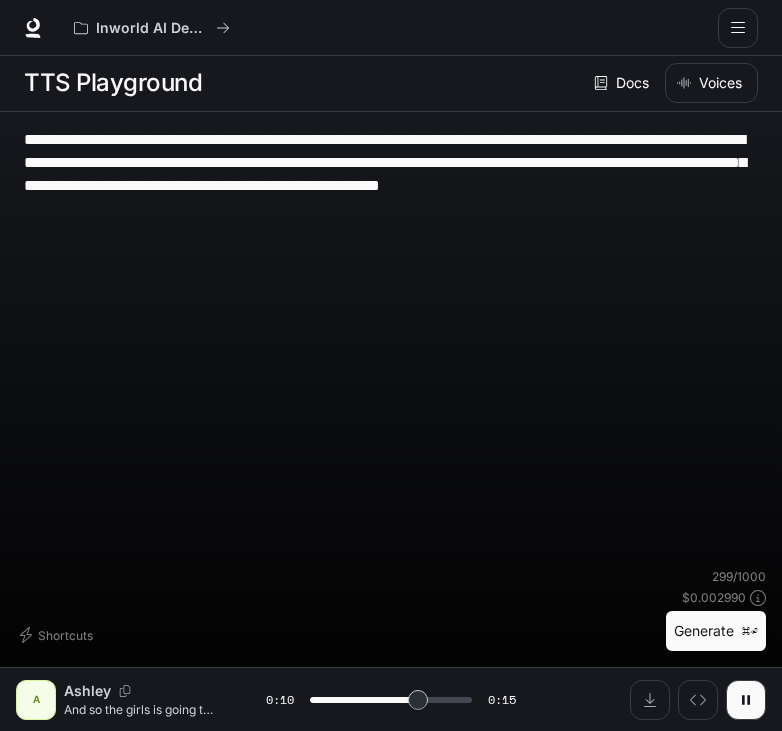 type on "****" 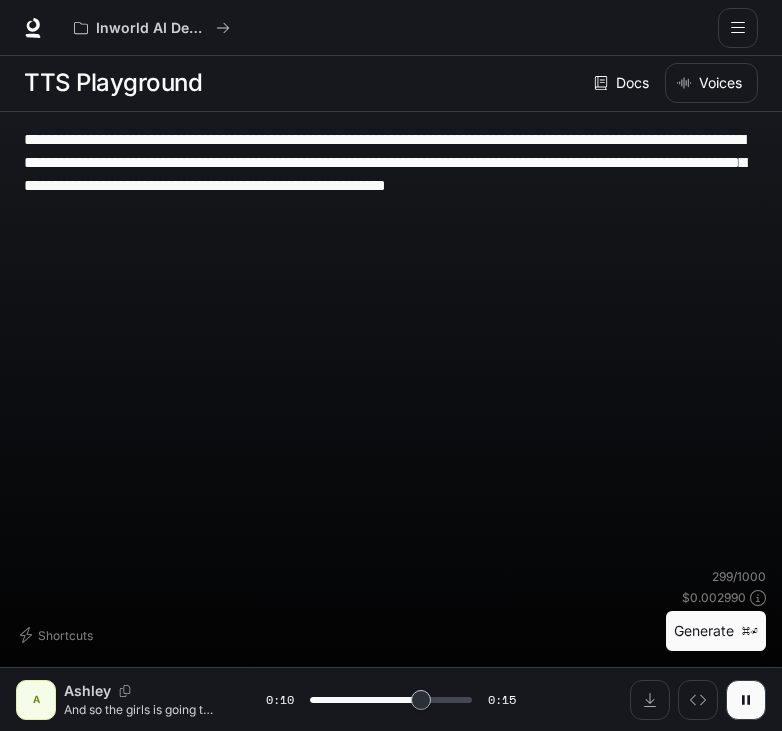 type on "**********" 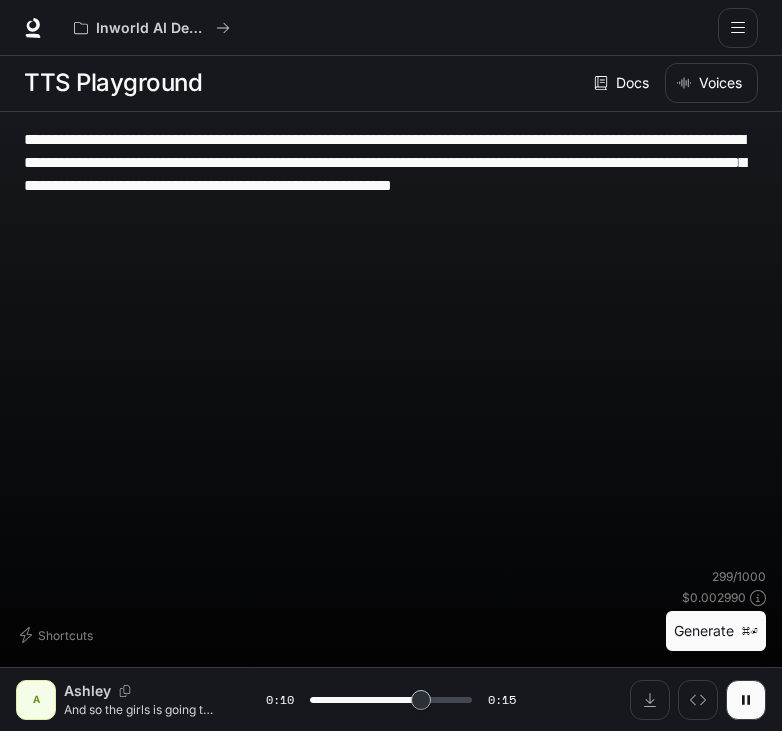 type on "****" 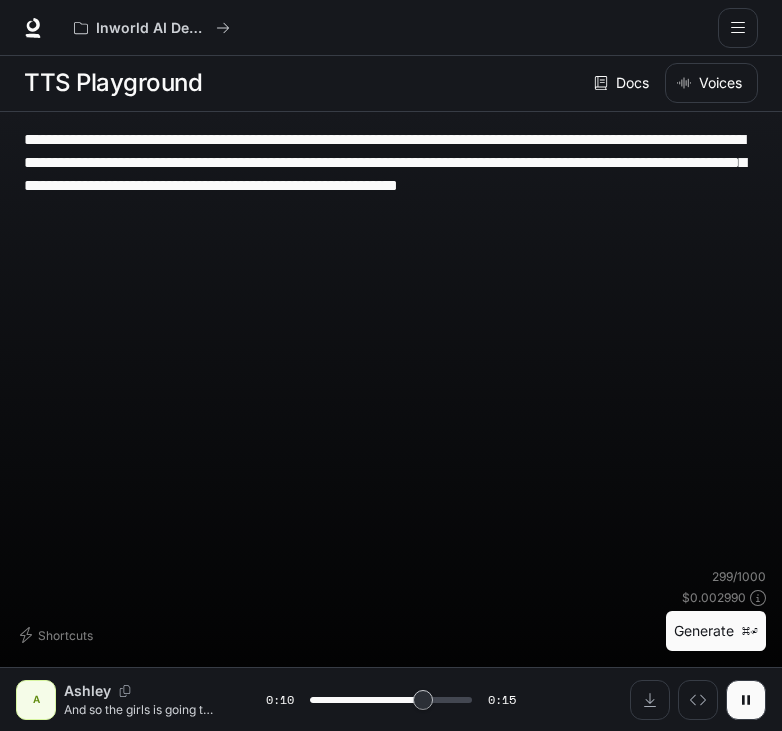 type on "****" 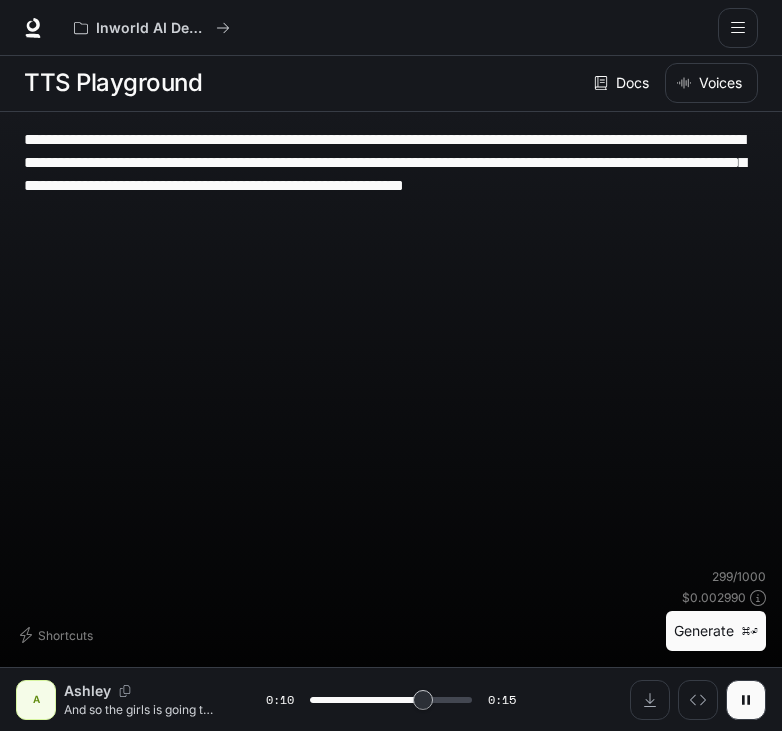 type on "**********" 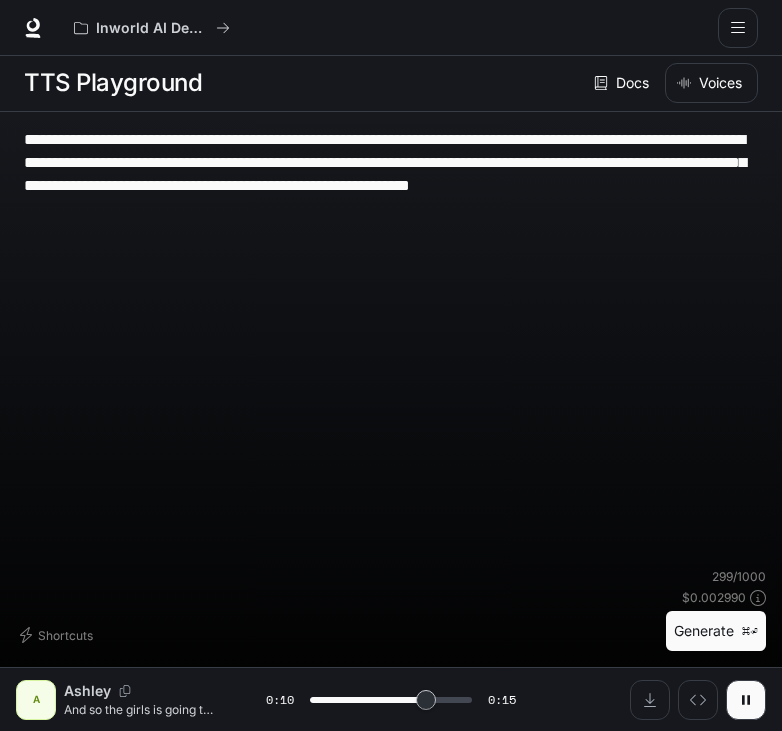 type on "**" 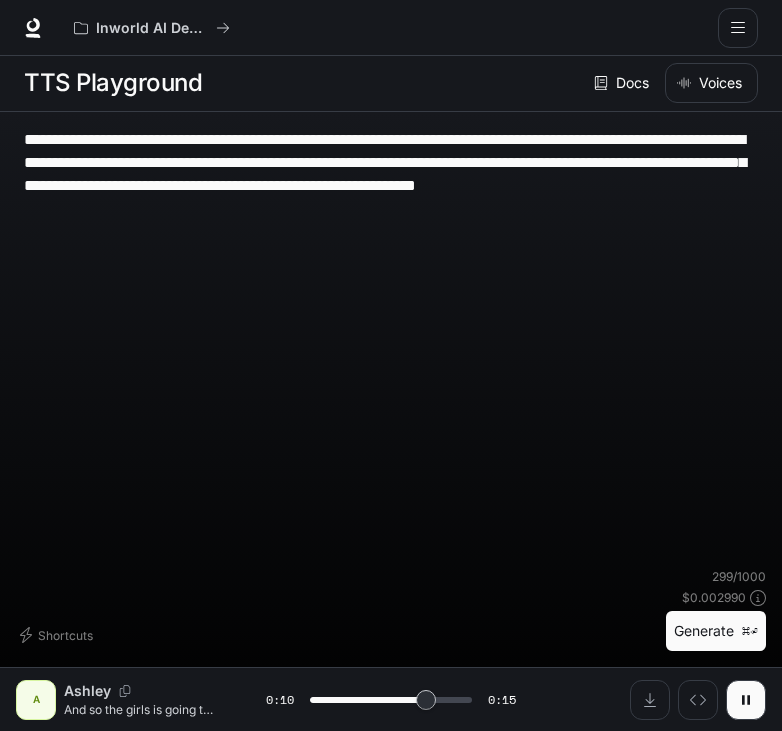 type on "**********" 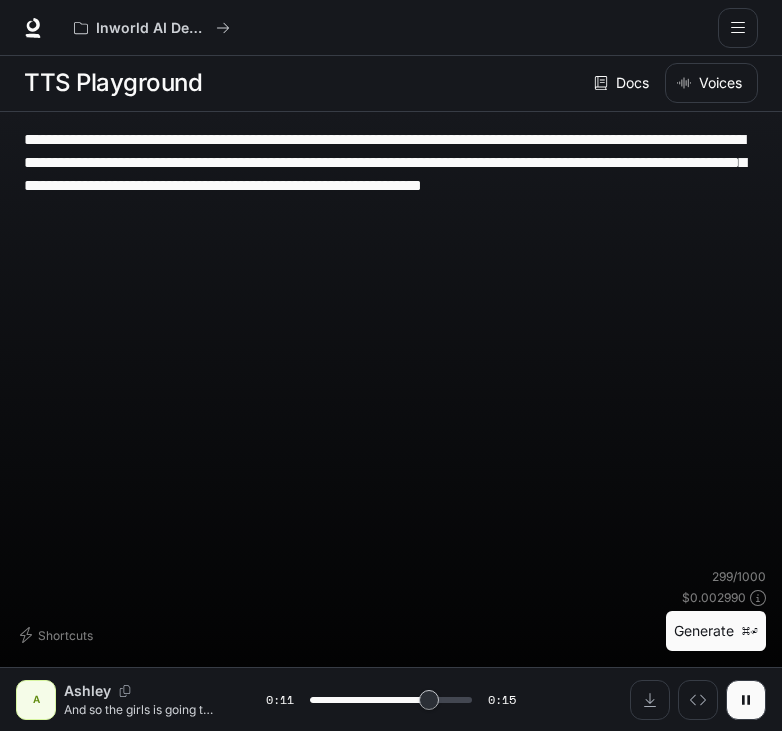 type on "****" 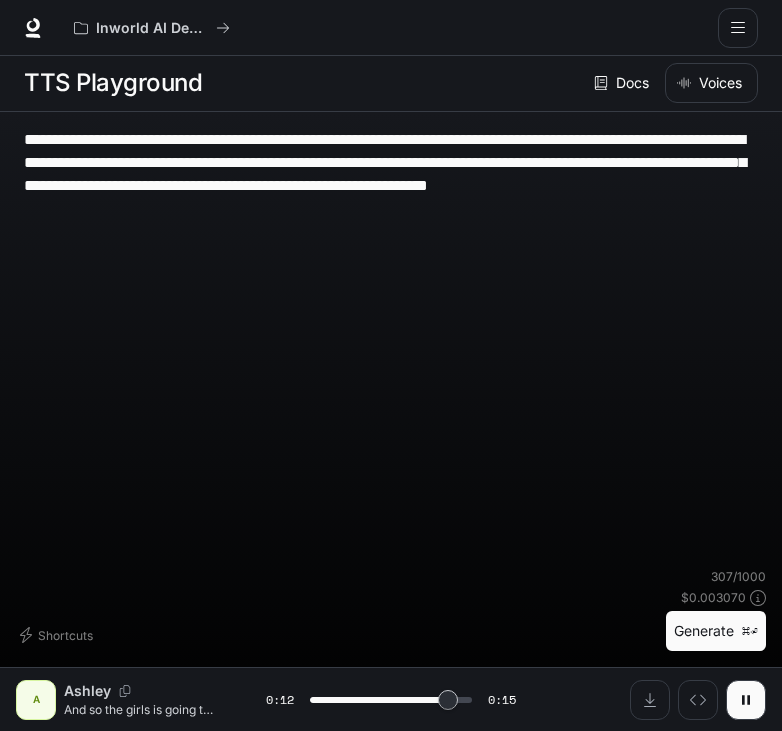 type on "**" 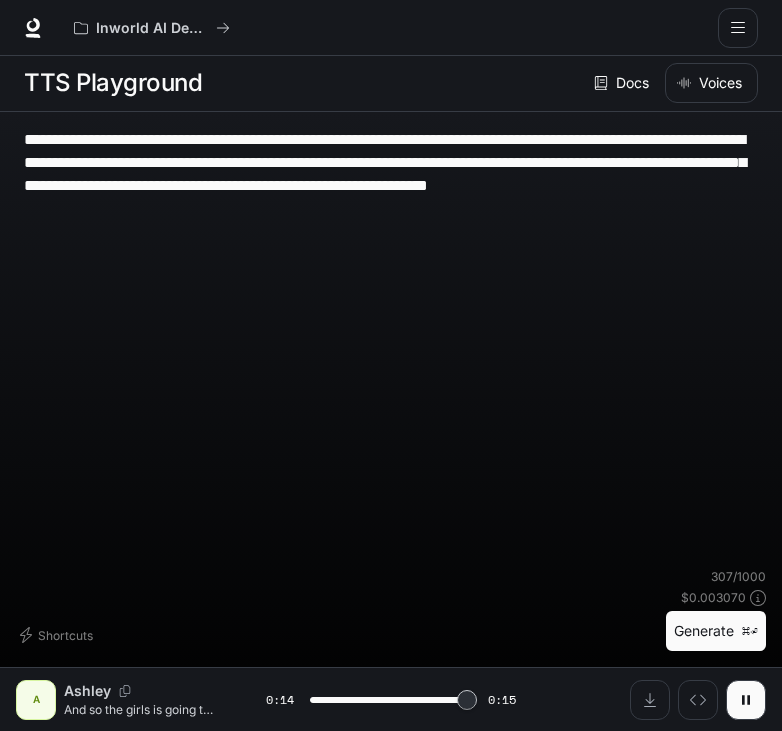click on "Generate ⌘⏎" at bounding box center [716, 631] 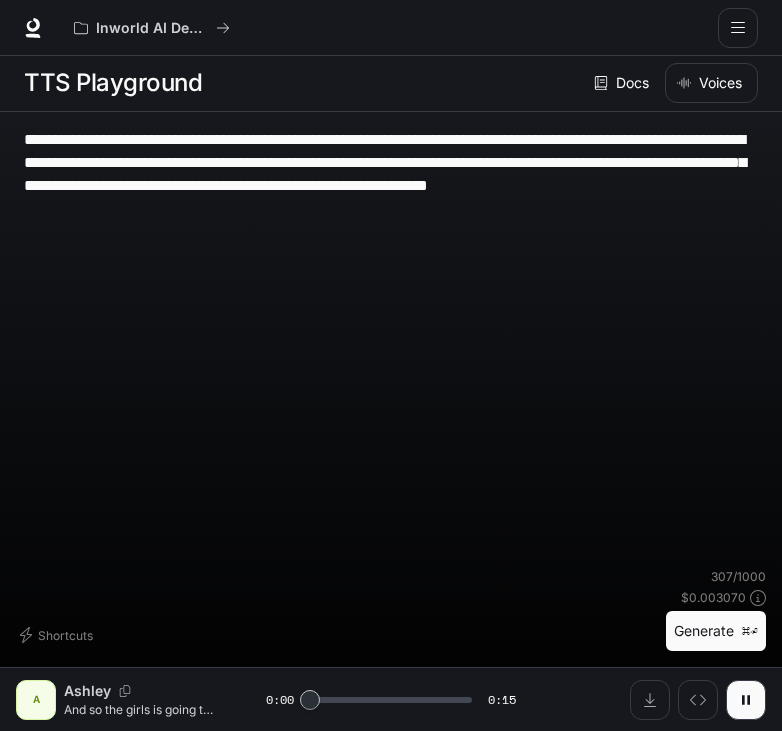 click on "**********" at bounding box center (391, 174) 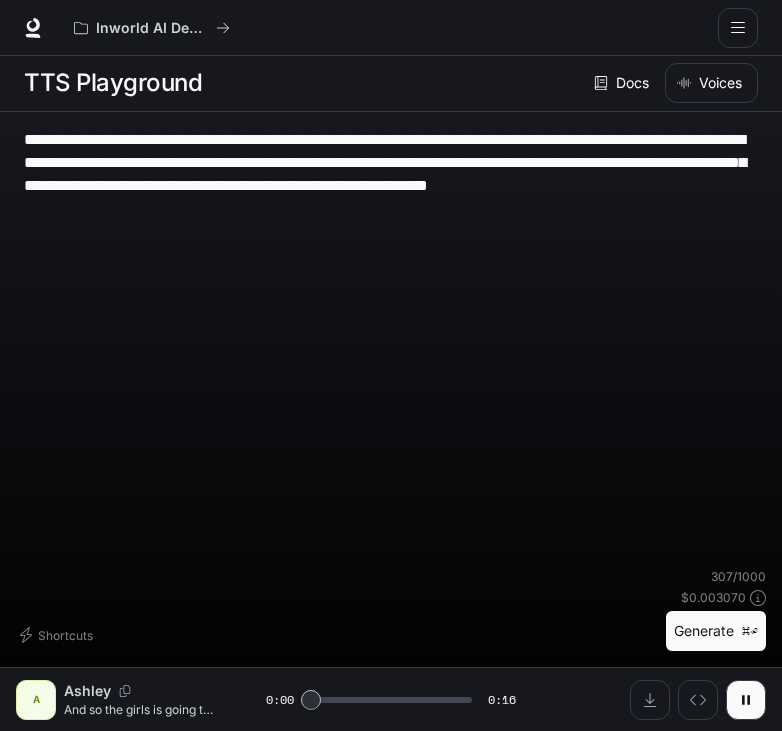 click on "**********" at bounding box center [391, 174] 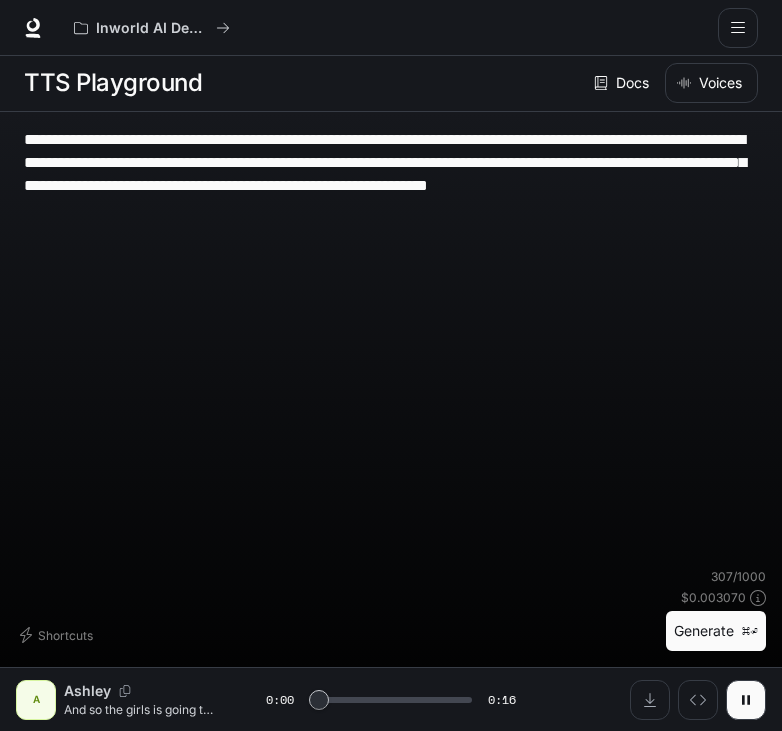 click on "**********" at bounding box center (391, 174) 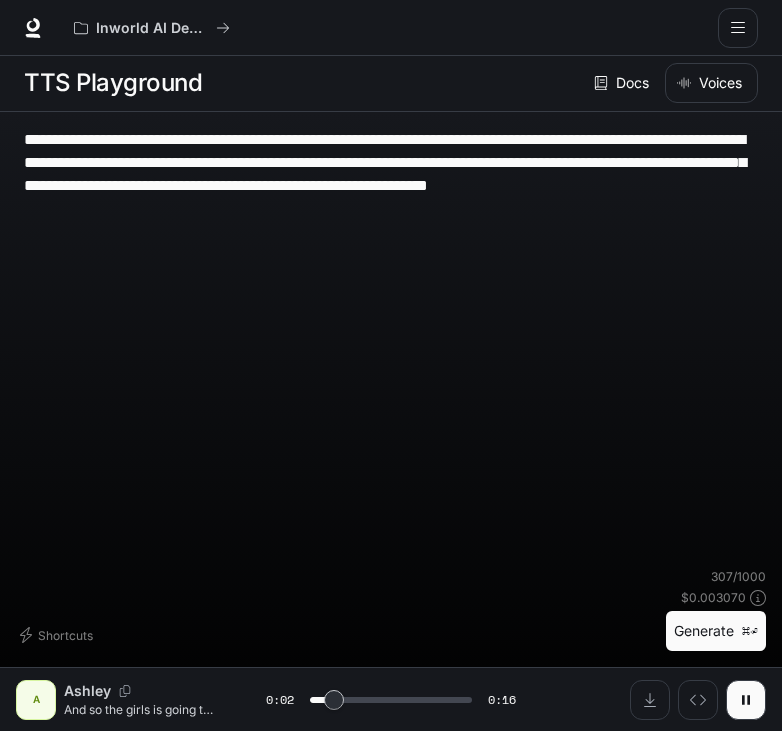 type on "***" 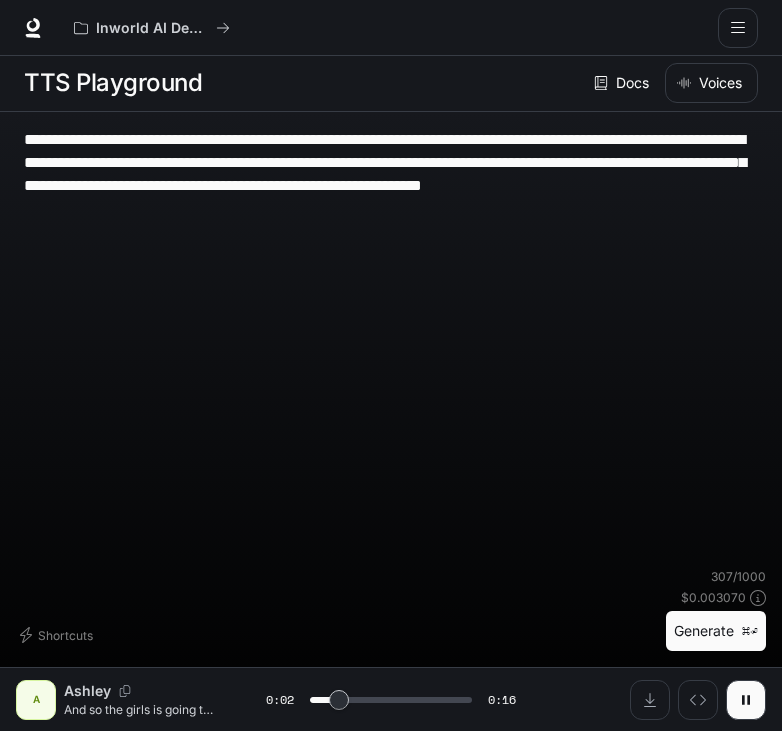 type on "***" 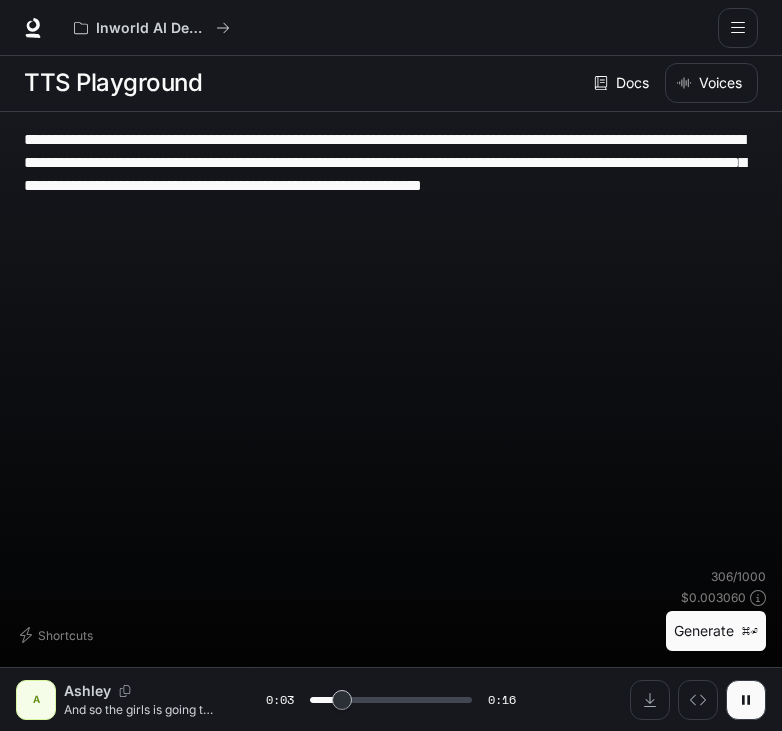 type on "**********" 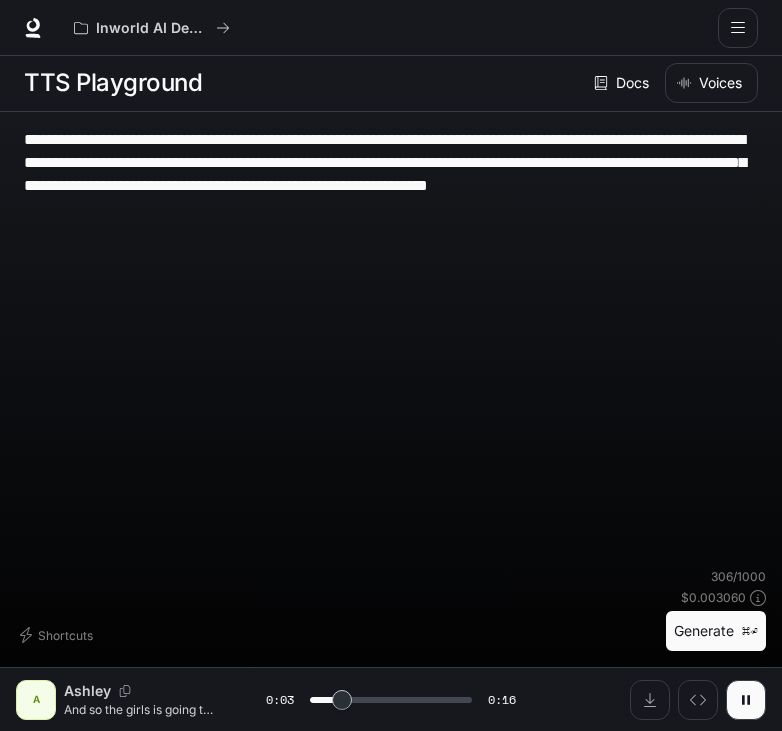 type on "**********" 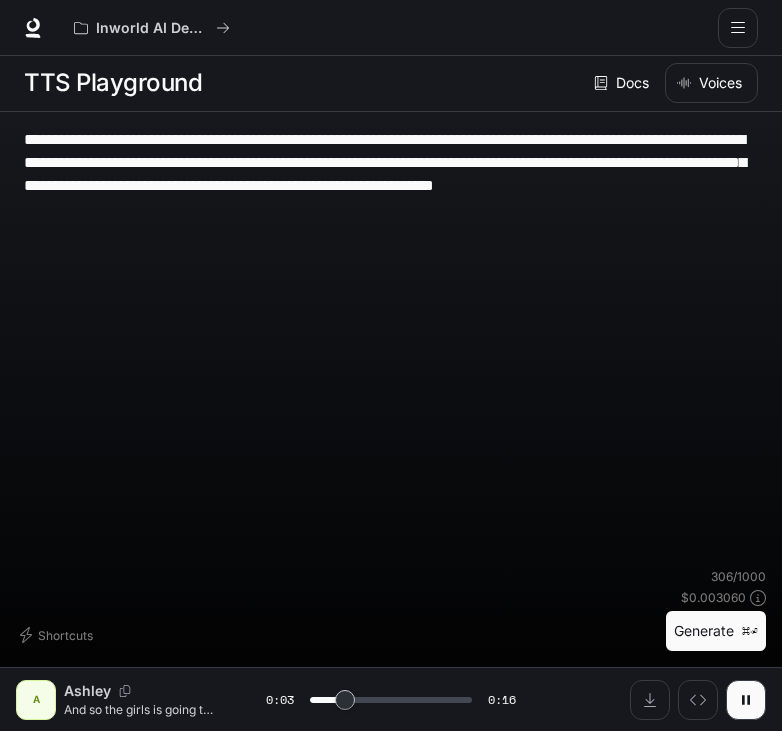 type on "***" 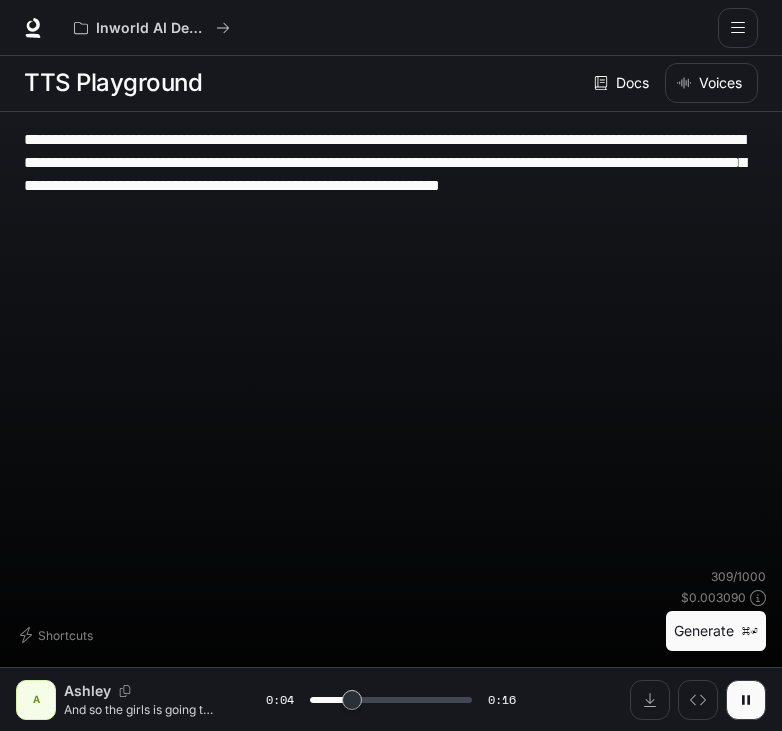 type on "***" 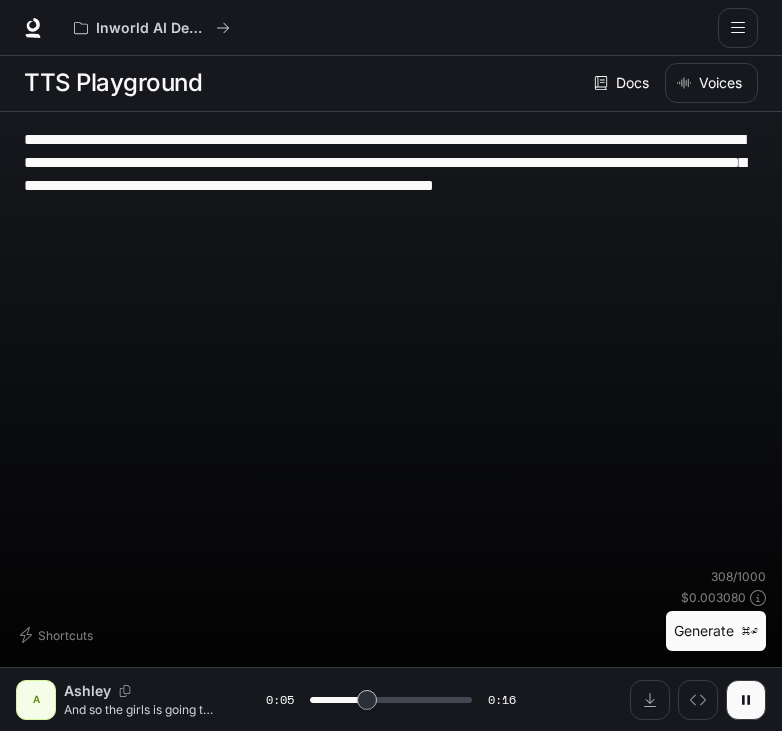 type on "*" 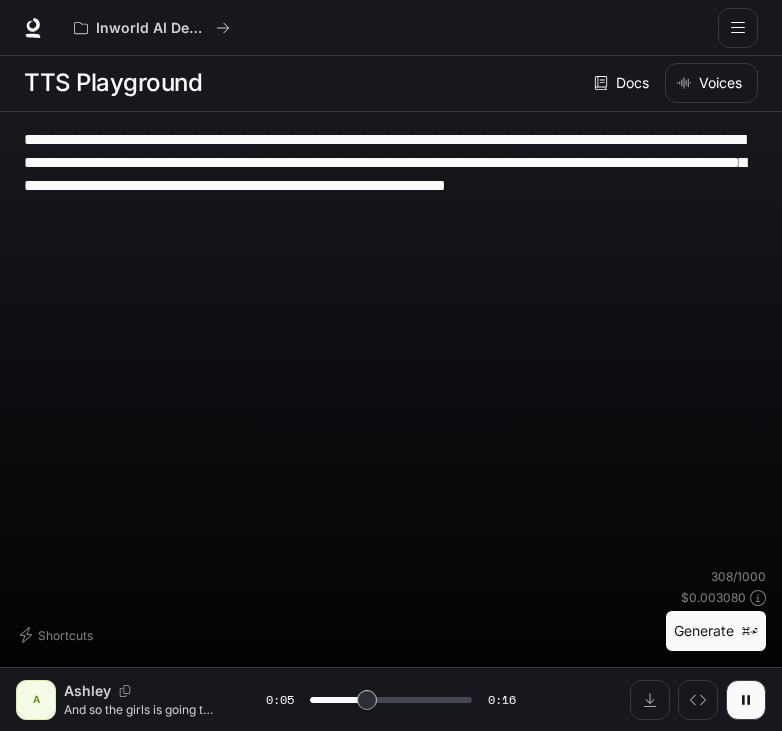 type on "**********" 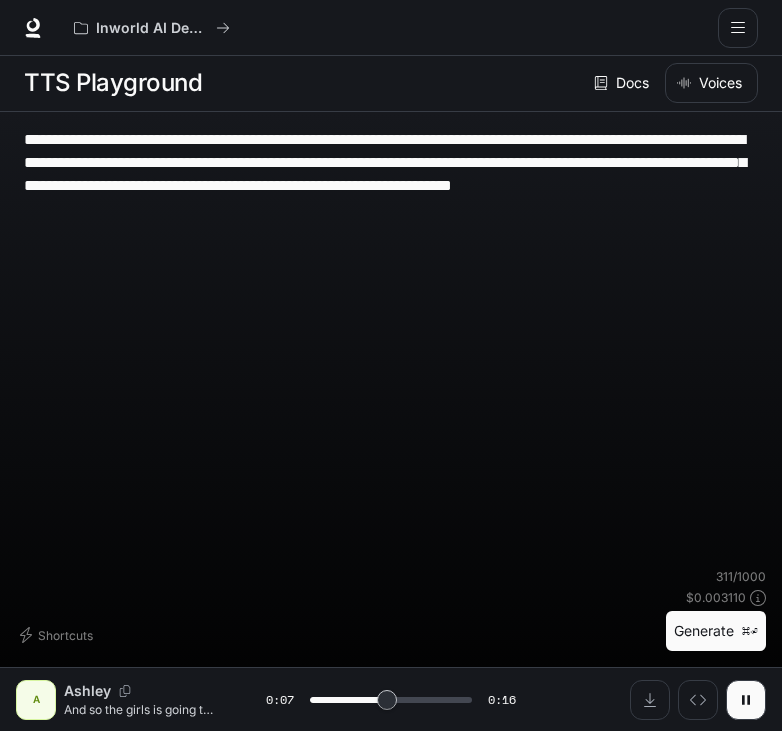 type on "*" 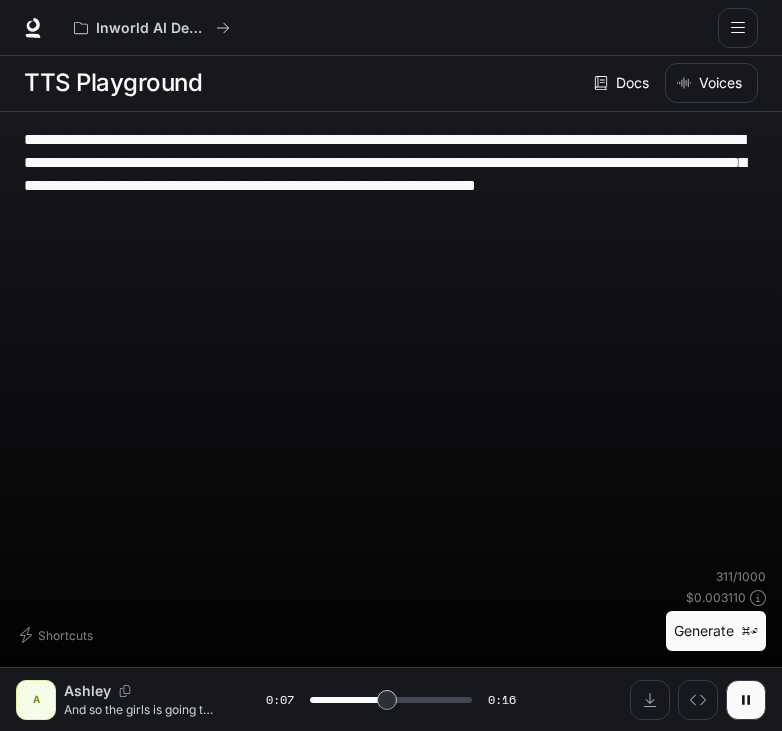 type on "*" 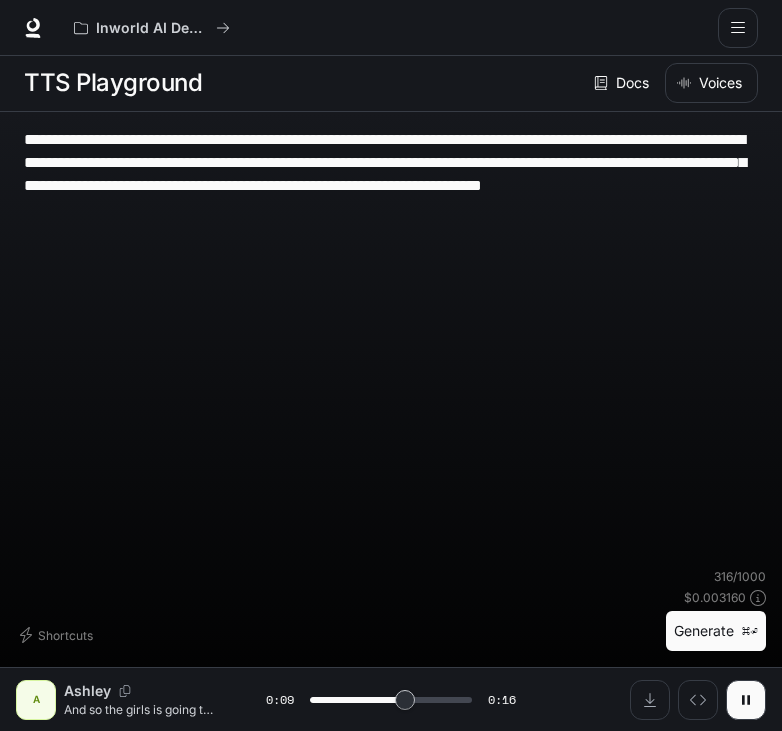 type on "***" 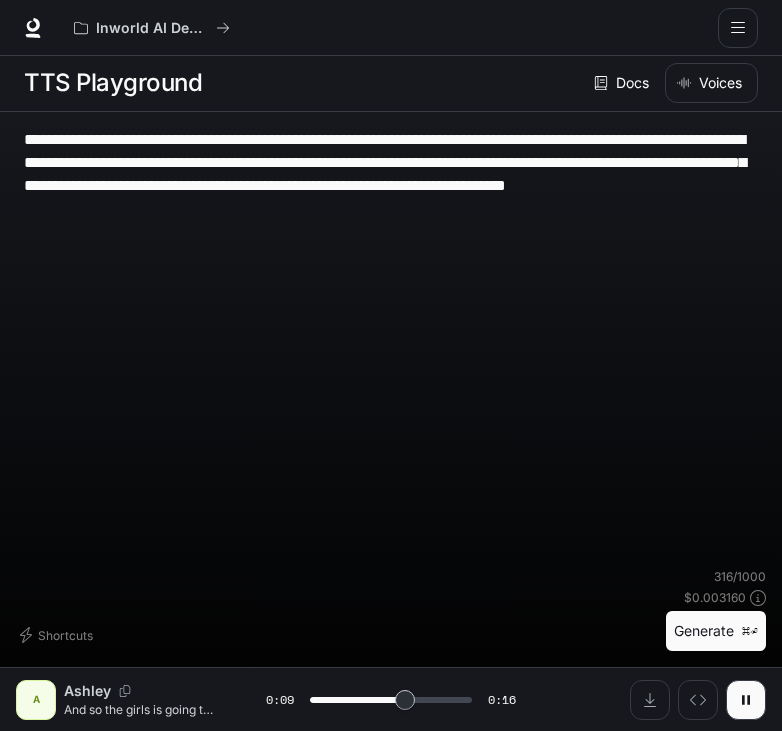 type on "**********" 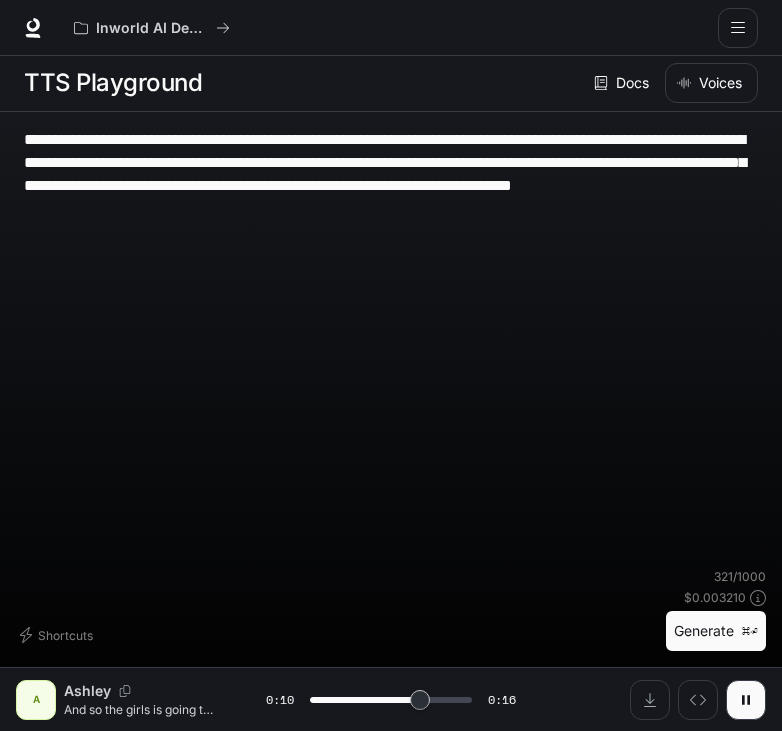 type on "****" 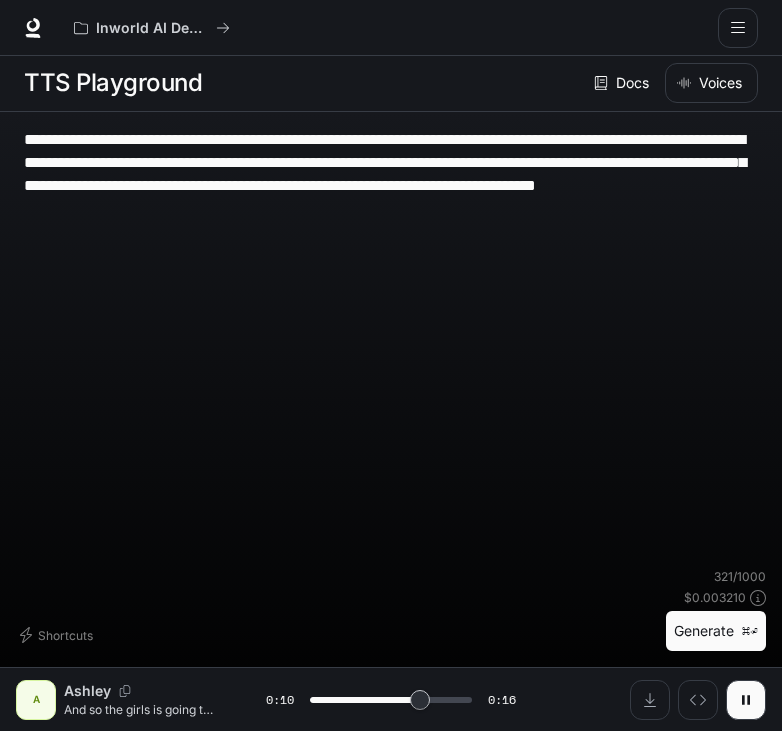 type on "**********" 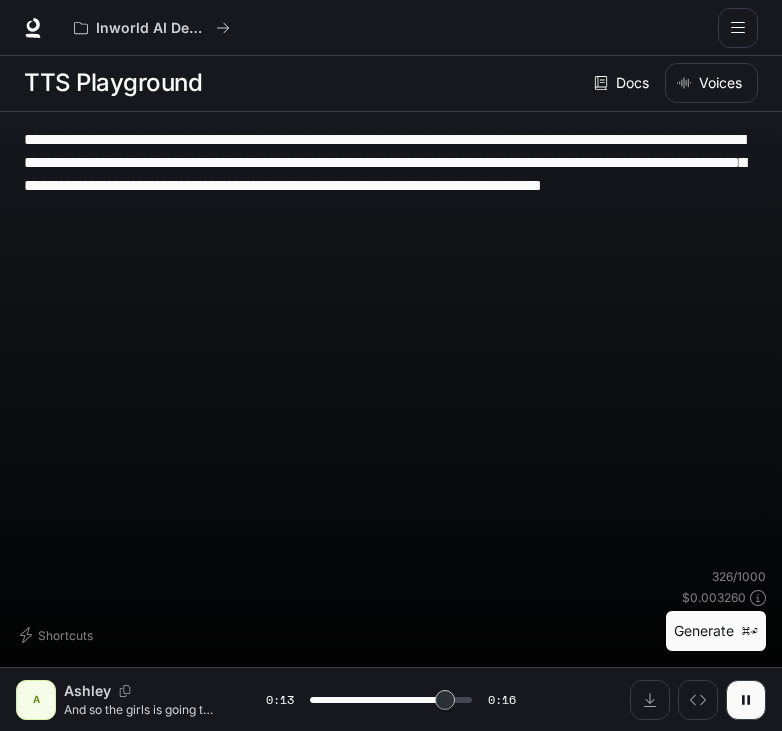 type on "****" 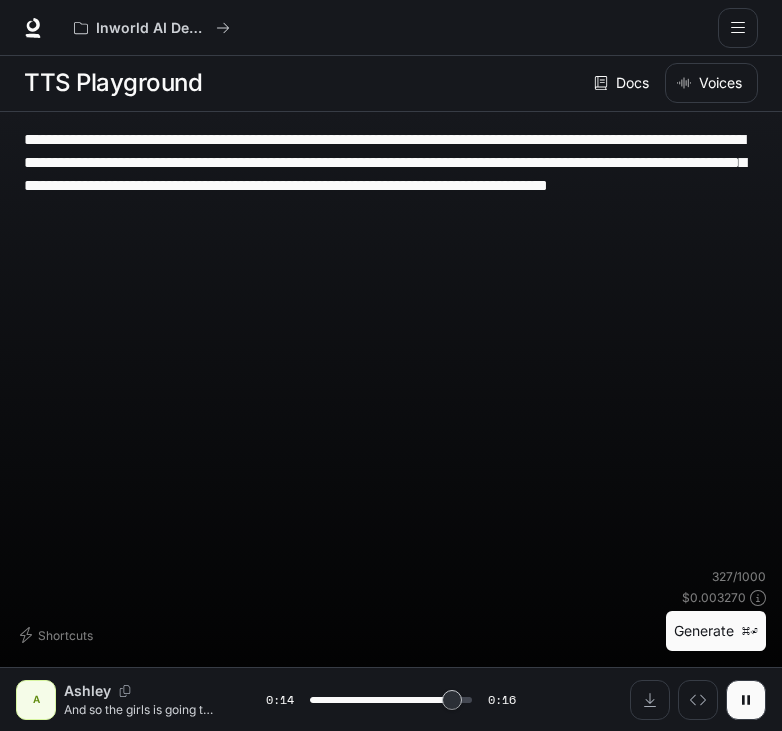 type on "****" 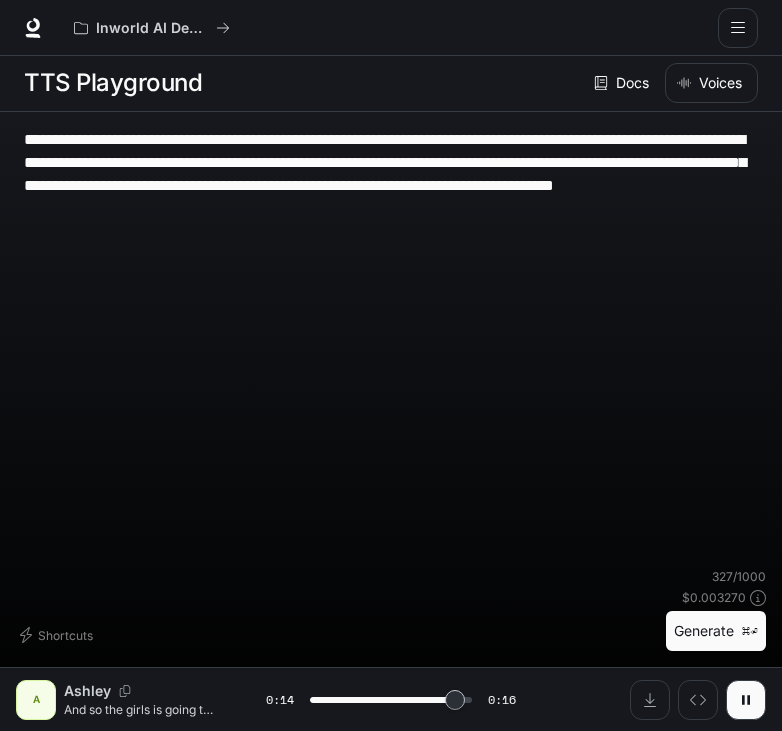 type on "****" 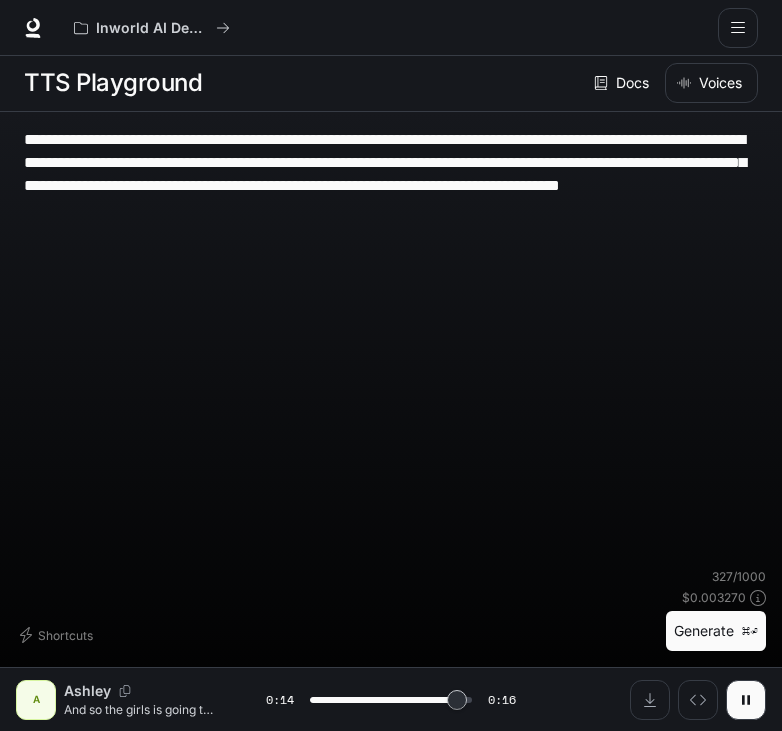 type on "**" 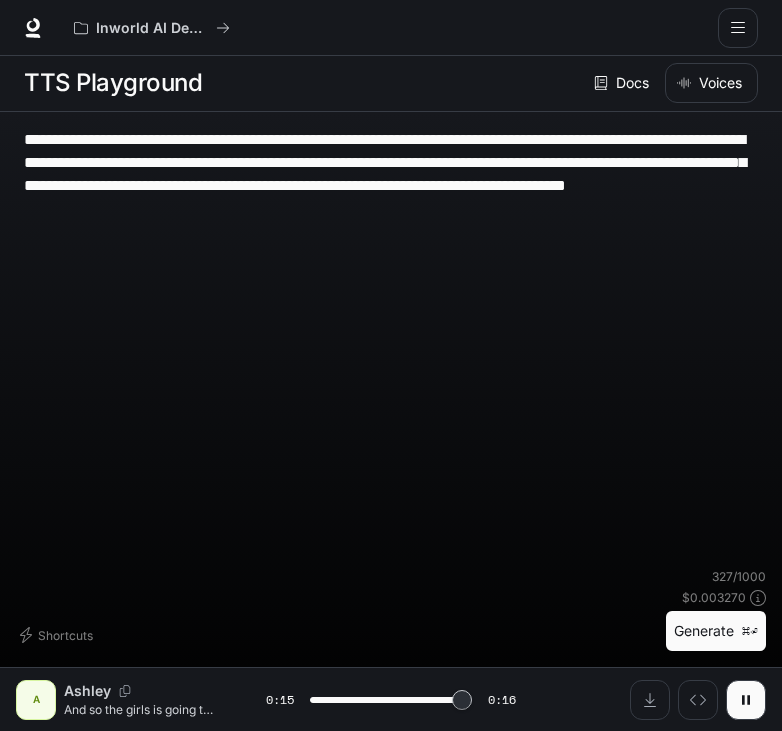 type on "****" 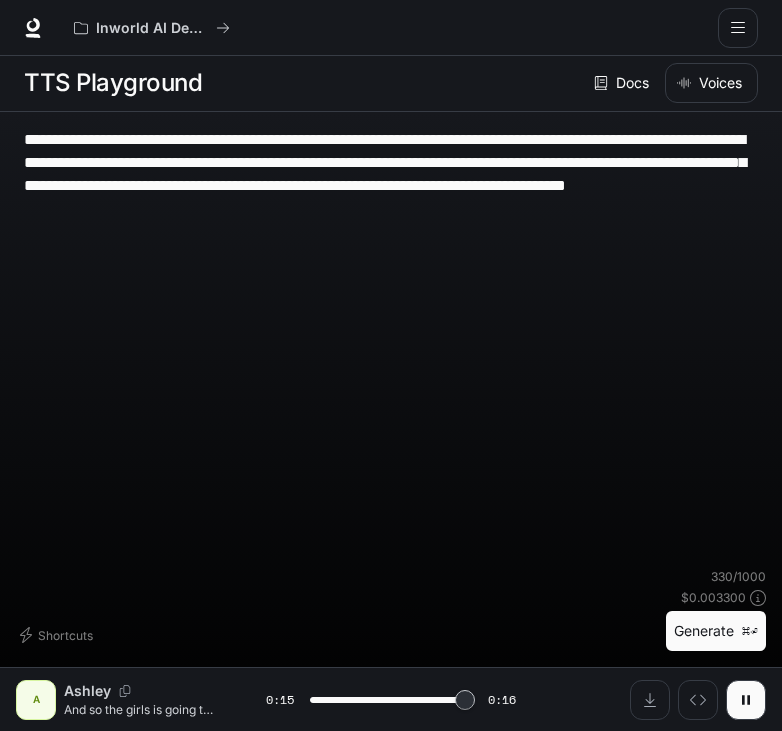 type on "**********" 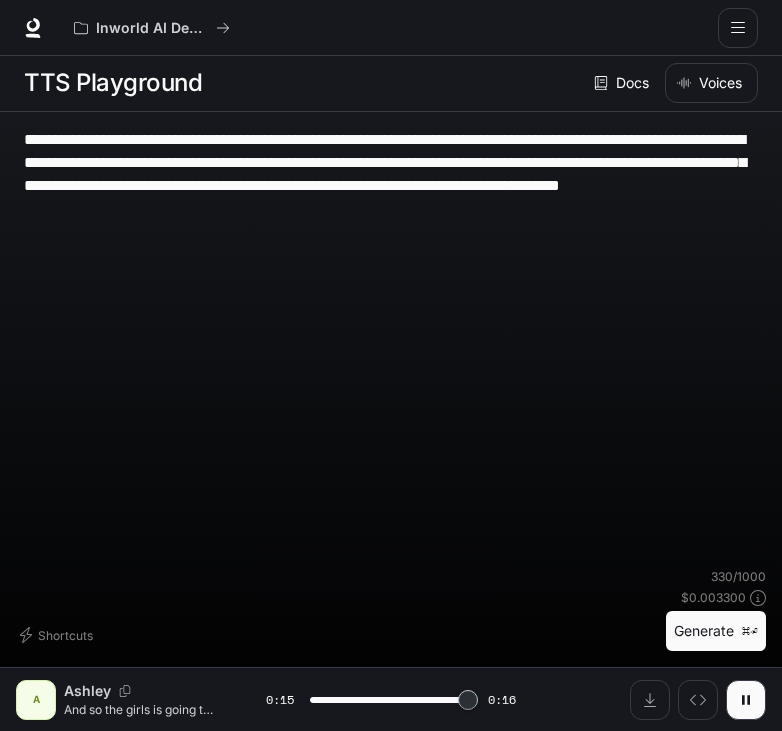 type on "**" 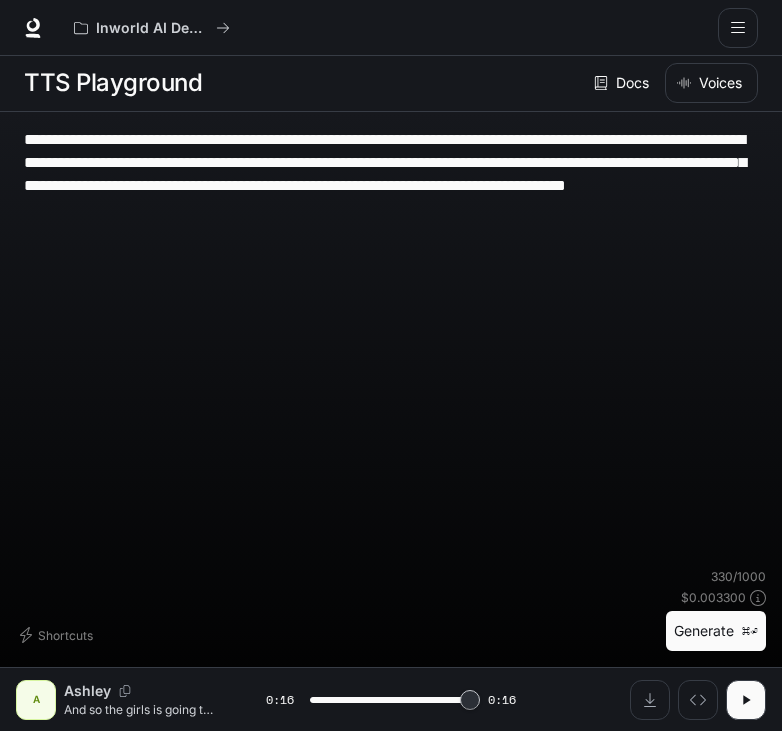 type on "****" 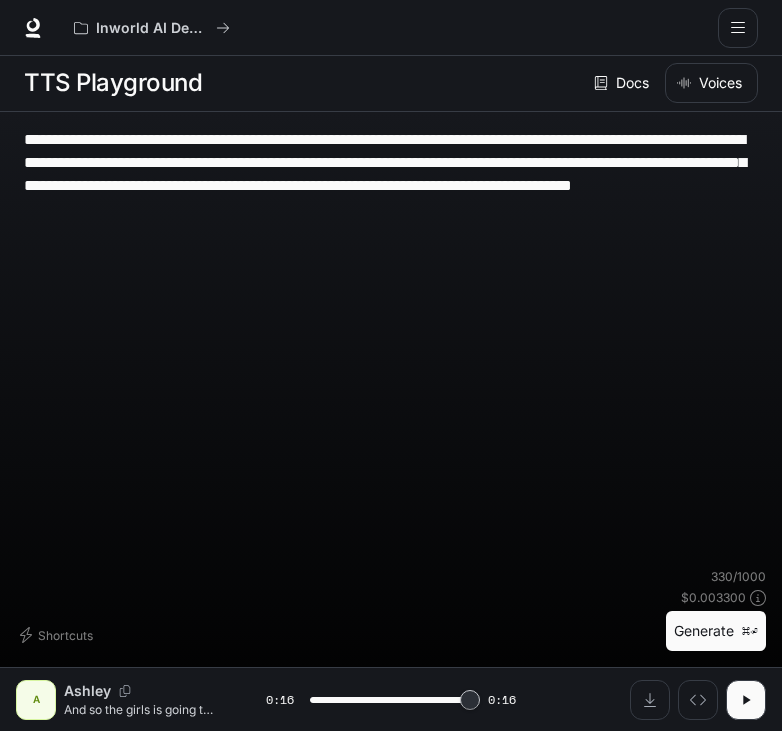 type on "**********" 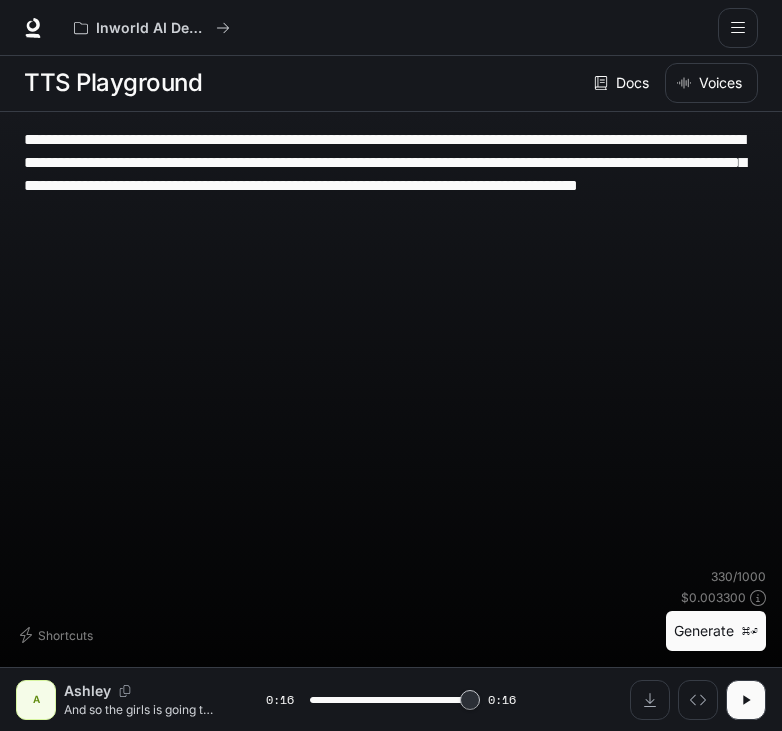 type on "*" 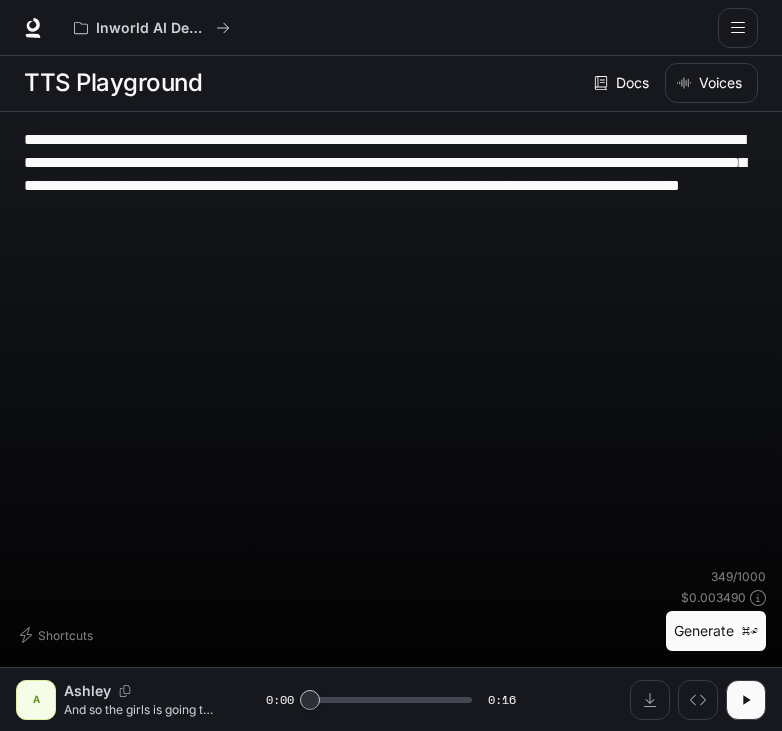 click on "**********" at bounding box center [391, 174] 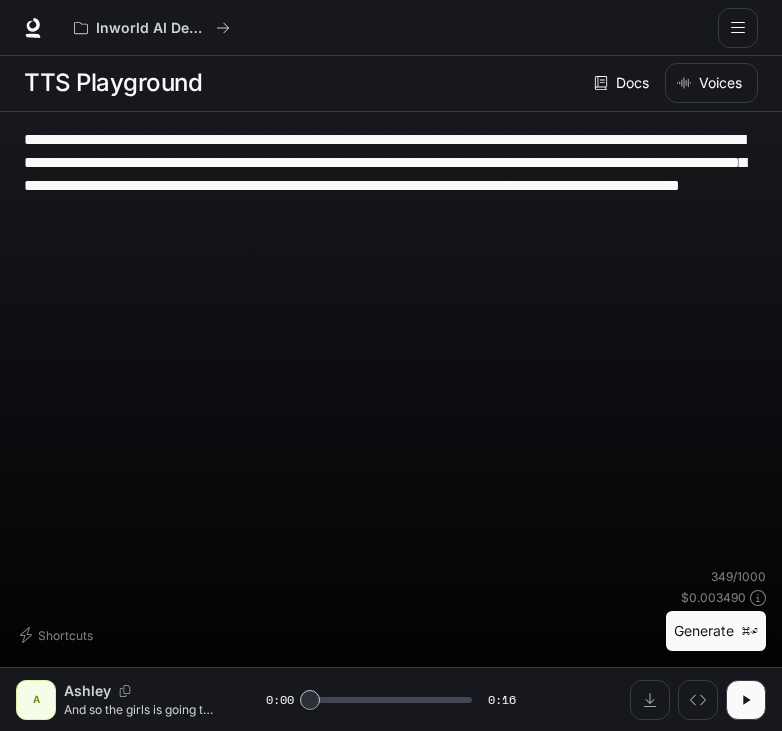 type on "**********" 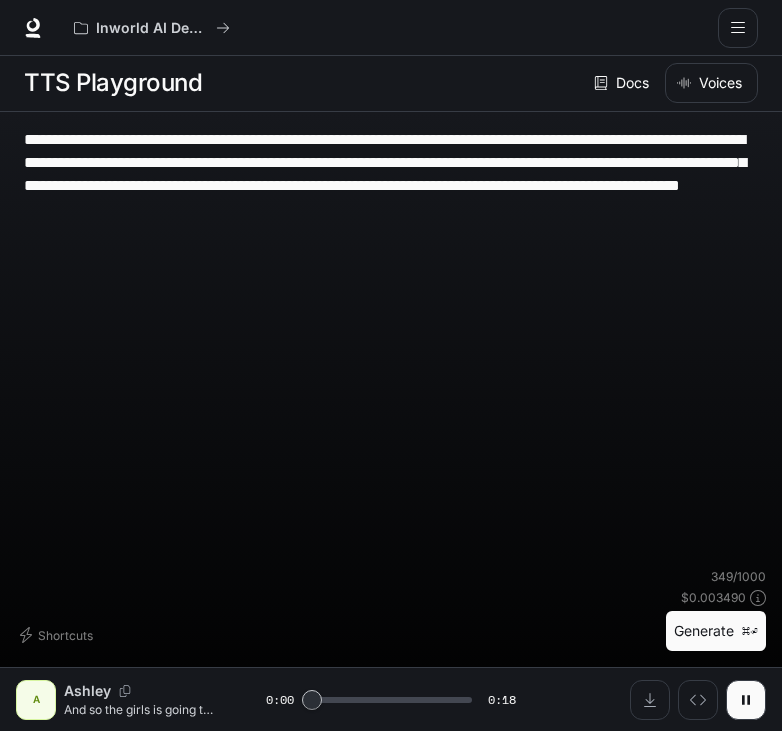click at bounding box center [650, 700] 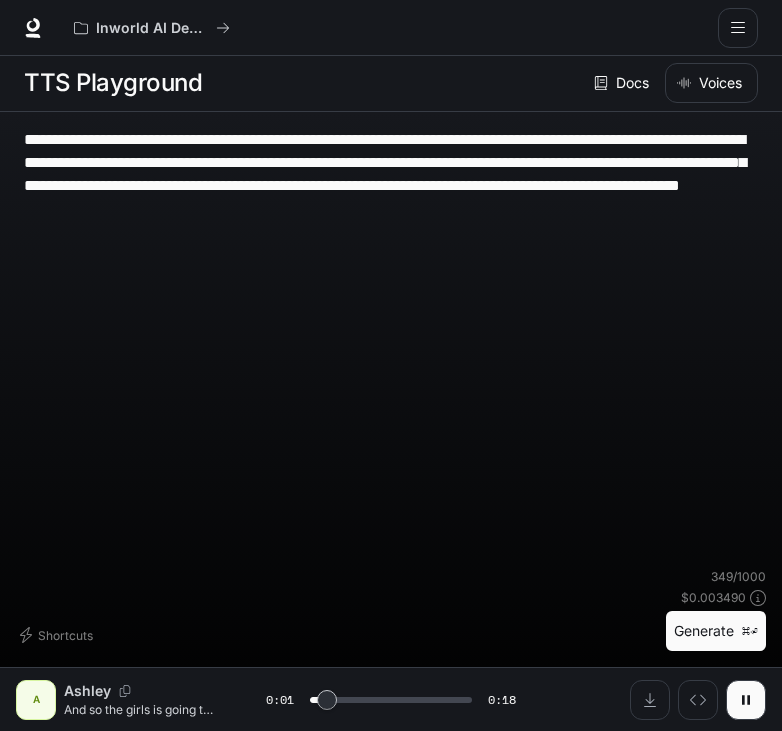 type on "***" 